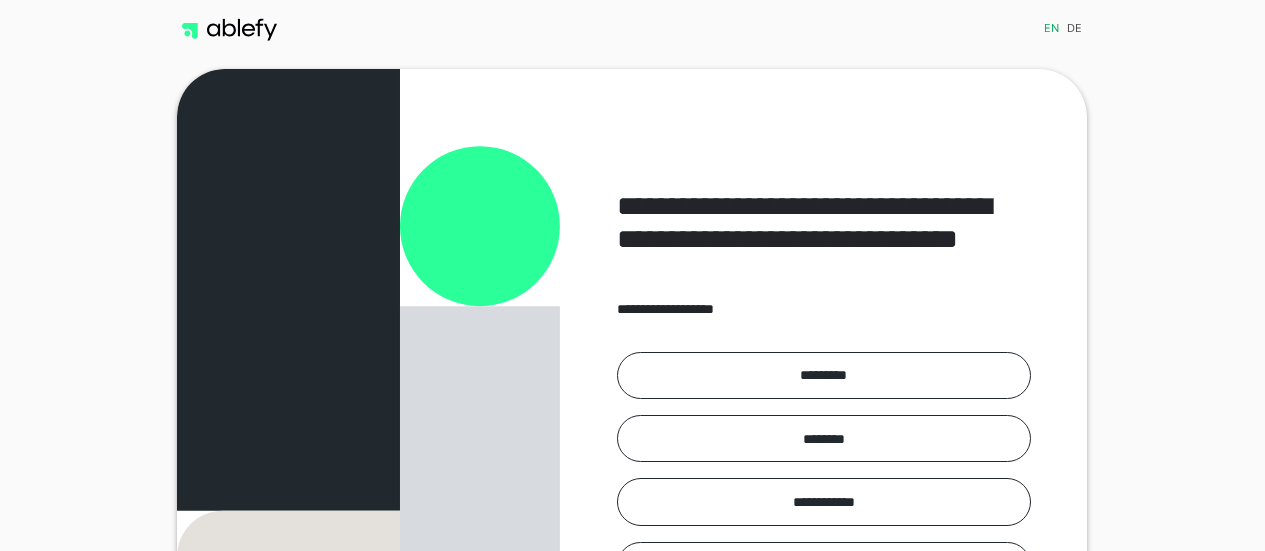 scroll, scrollTop: 0, scrollLeft: 0, axis: both 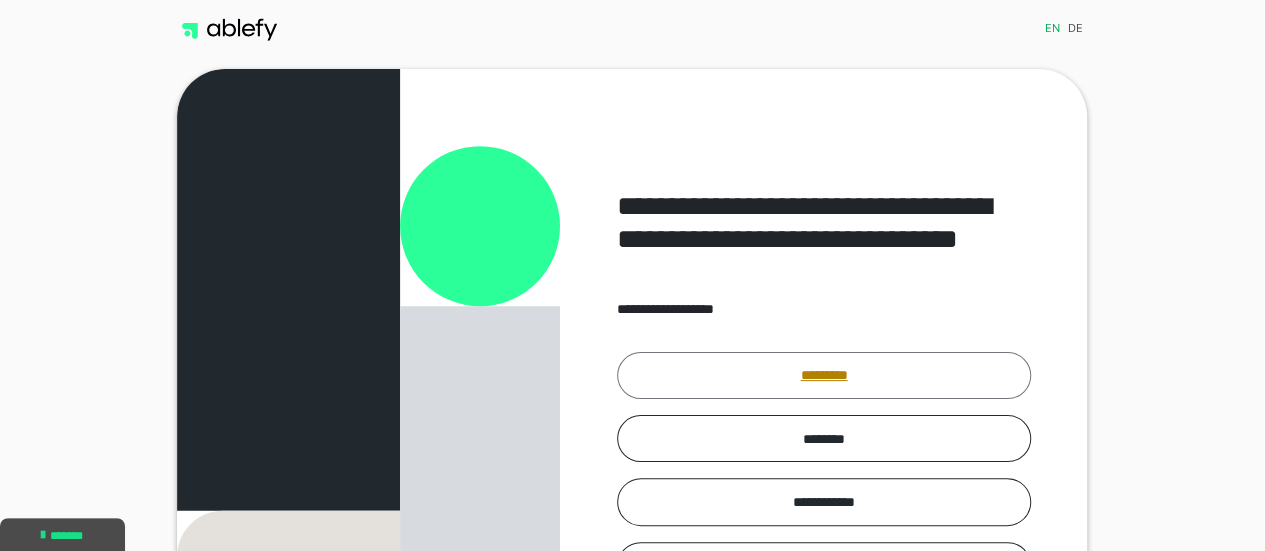 click on "*********" at bounding box center (824, 375) 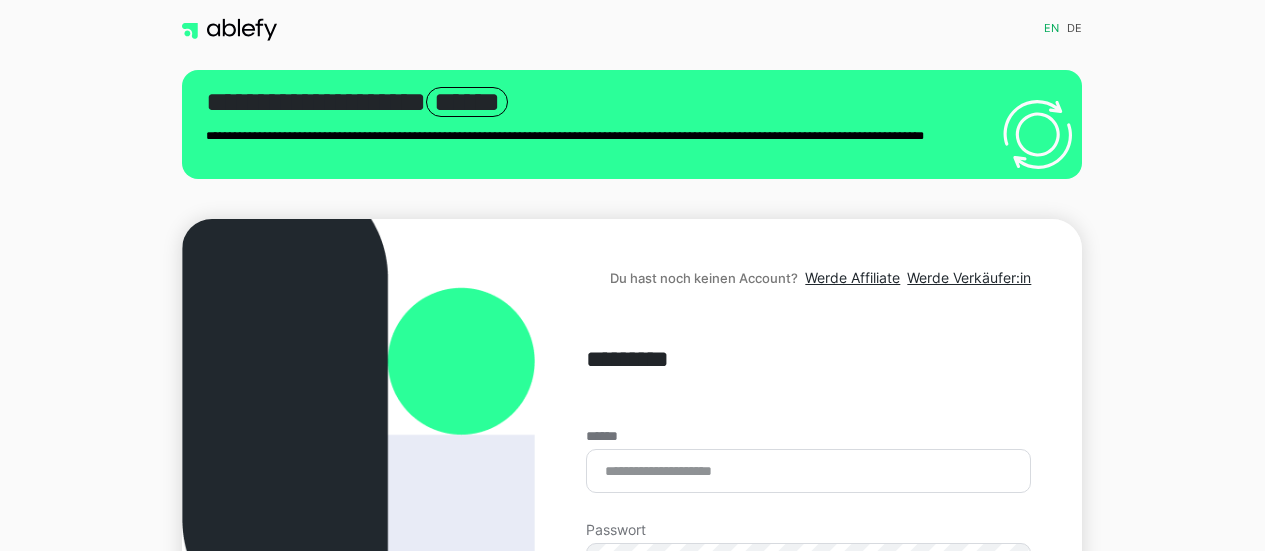 scroll, scrollTop: 0, scrollLeft: 0, axis: both 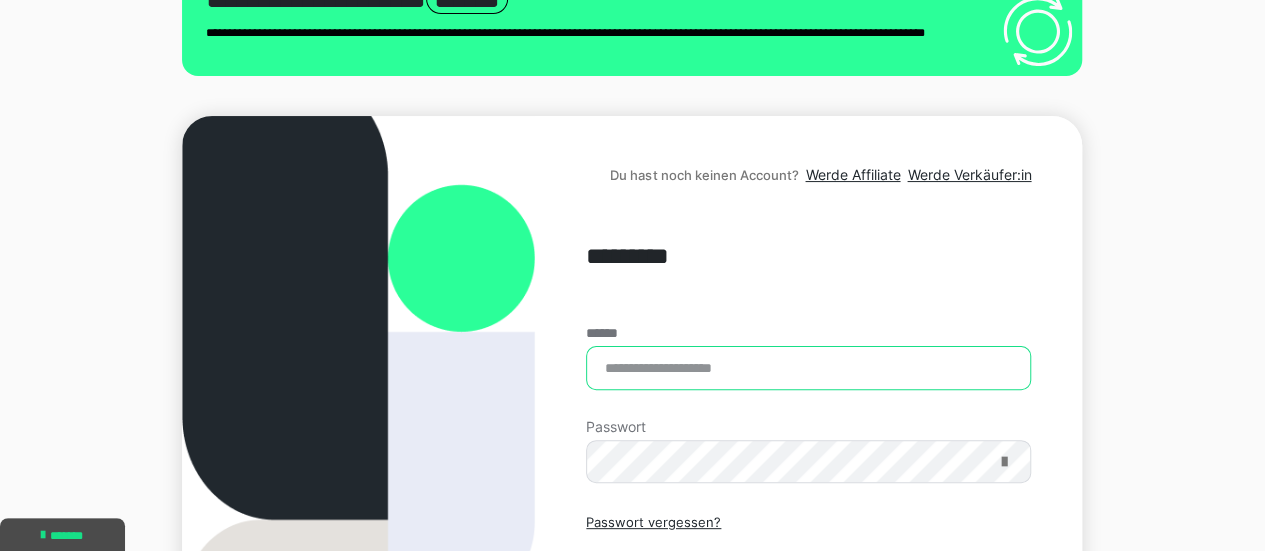 type on "**********" 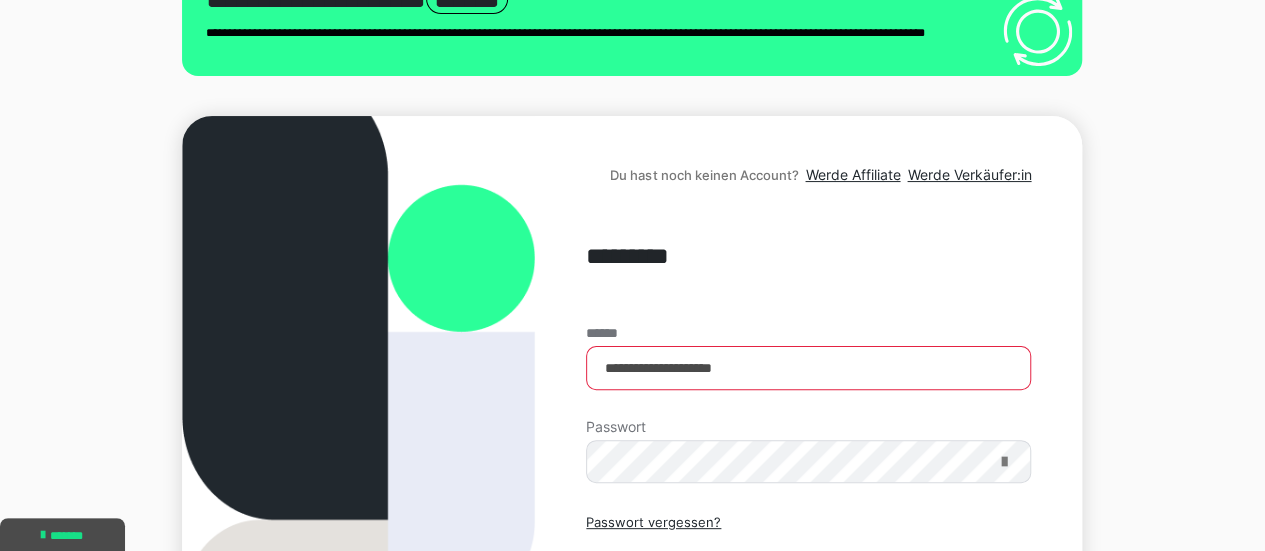 click at bounding box center [1003, 462] 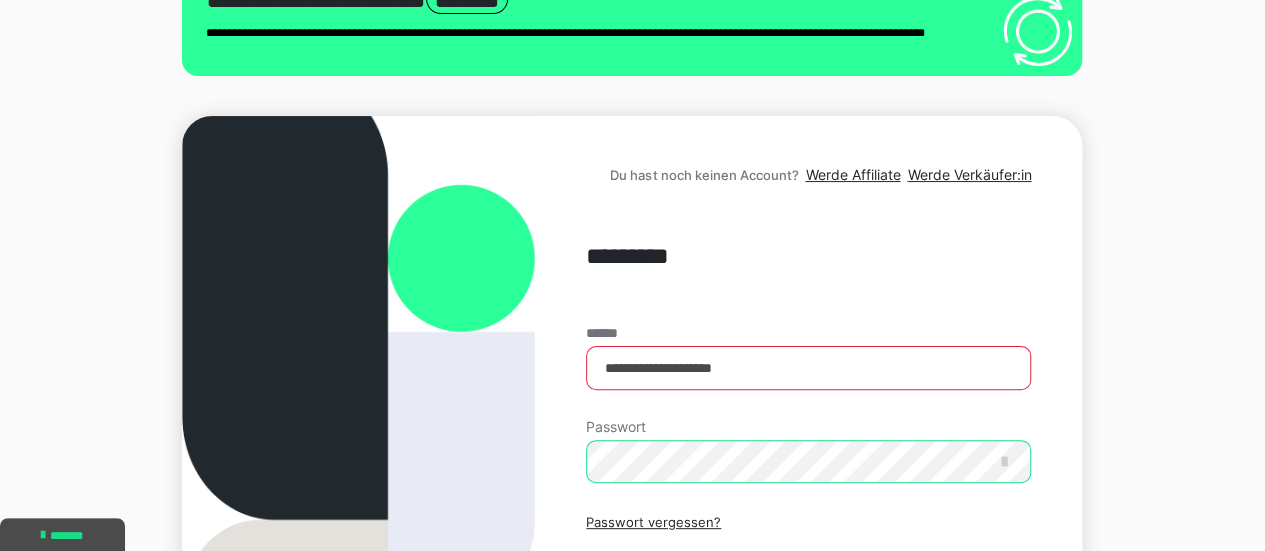 click on "**********" at bounding box center (808, 417) 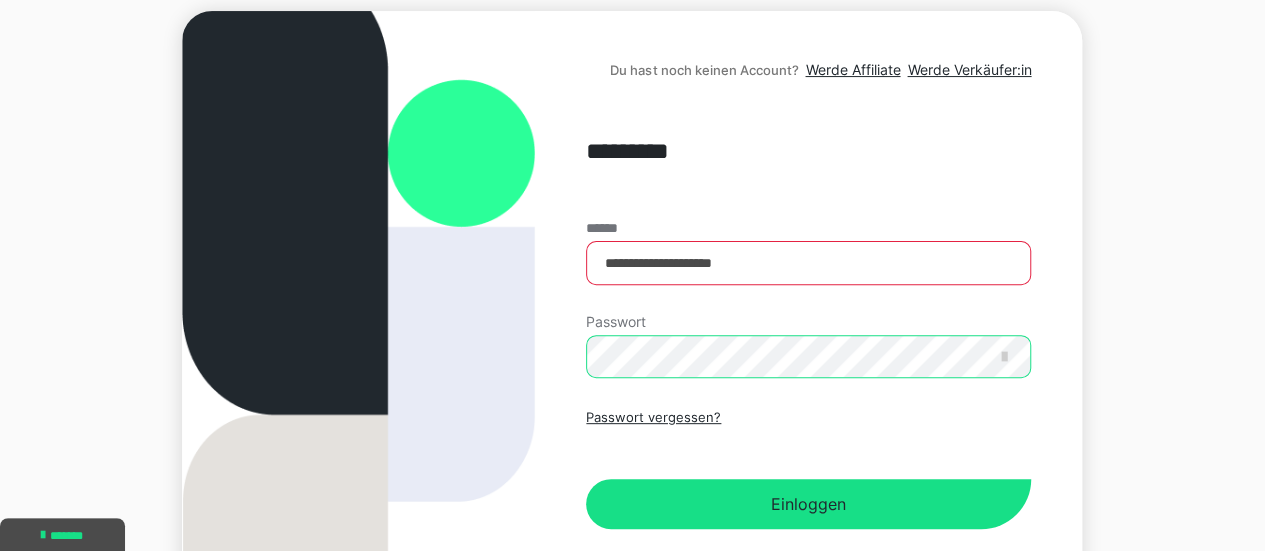 scroll, scrollTop: 209, scrollLeft: 0, axis: vertical 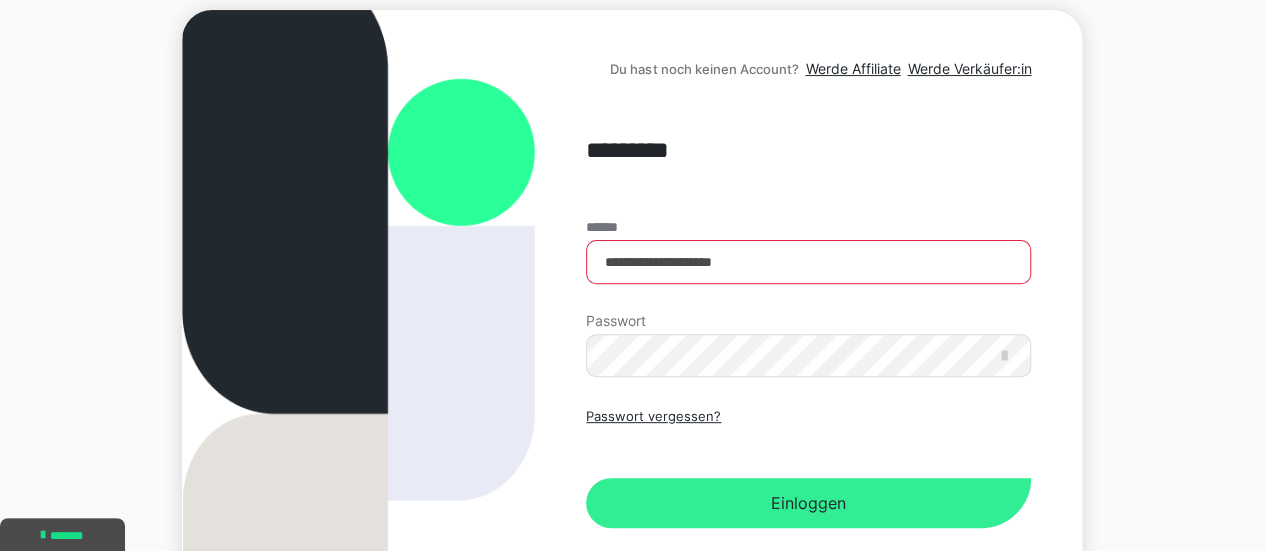 click on "Einloggen" at bounding box center [808, 503] 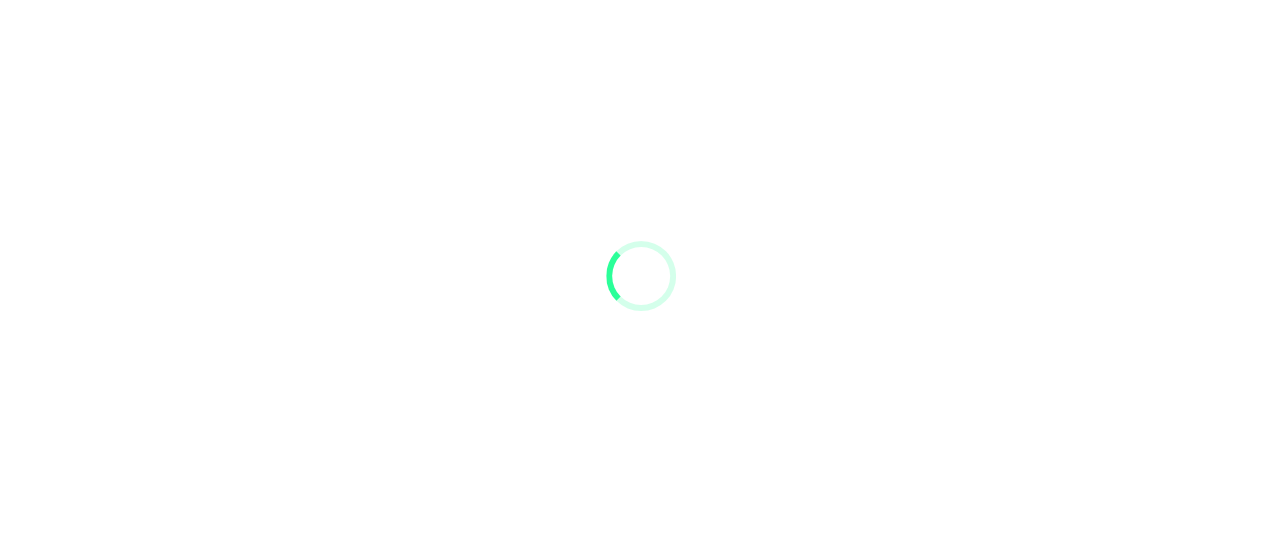 scroll, scrollTop: 0, scrollLeft: 0, axis: both 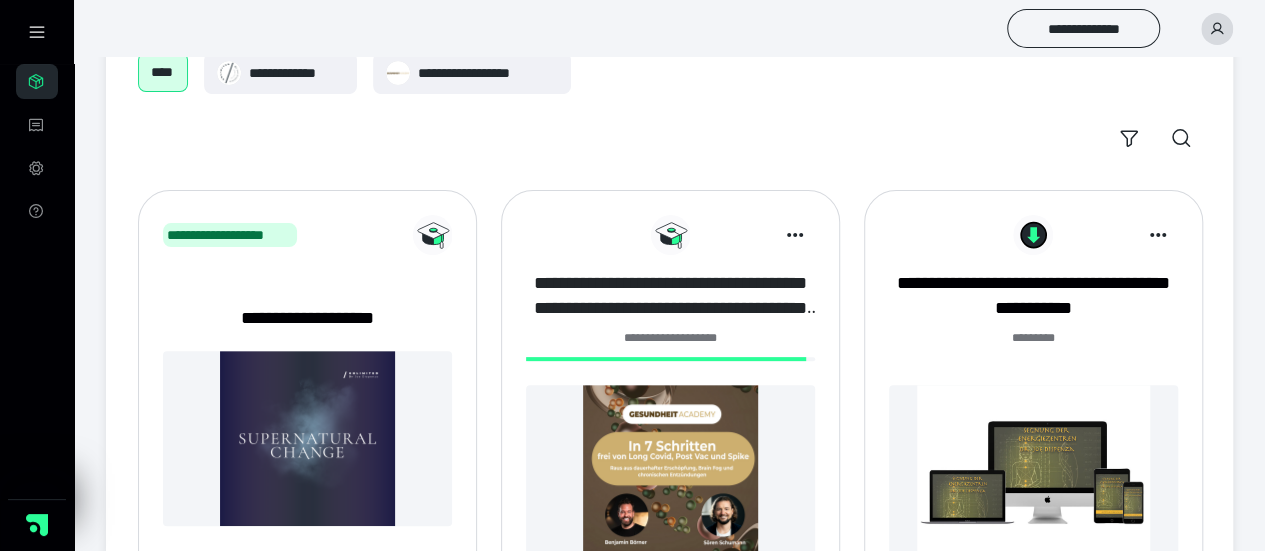 click on "**********" at bounding box center (670, 296) 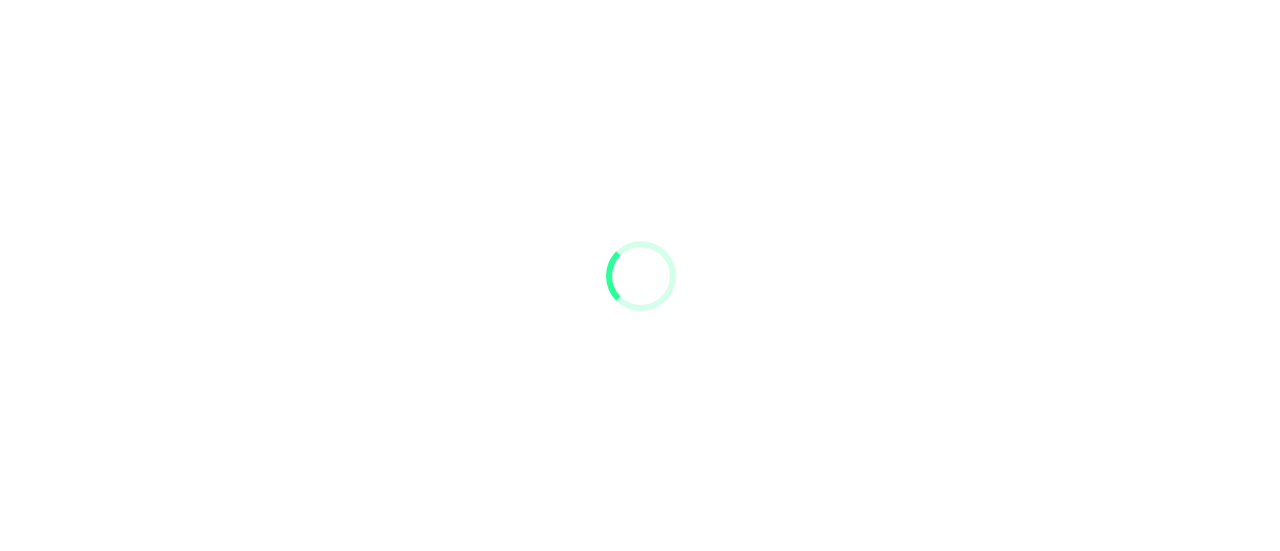 scroll, scrollTop: 0, scrollLeft: 0, axis: both 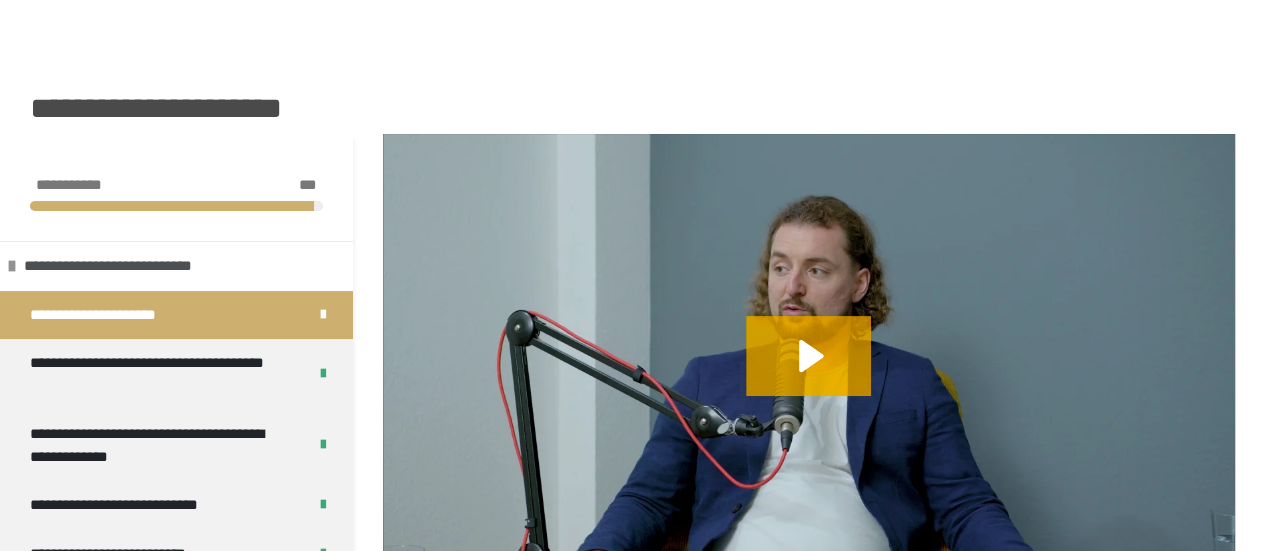 click on "**********" at bounding box center (176, 266) 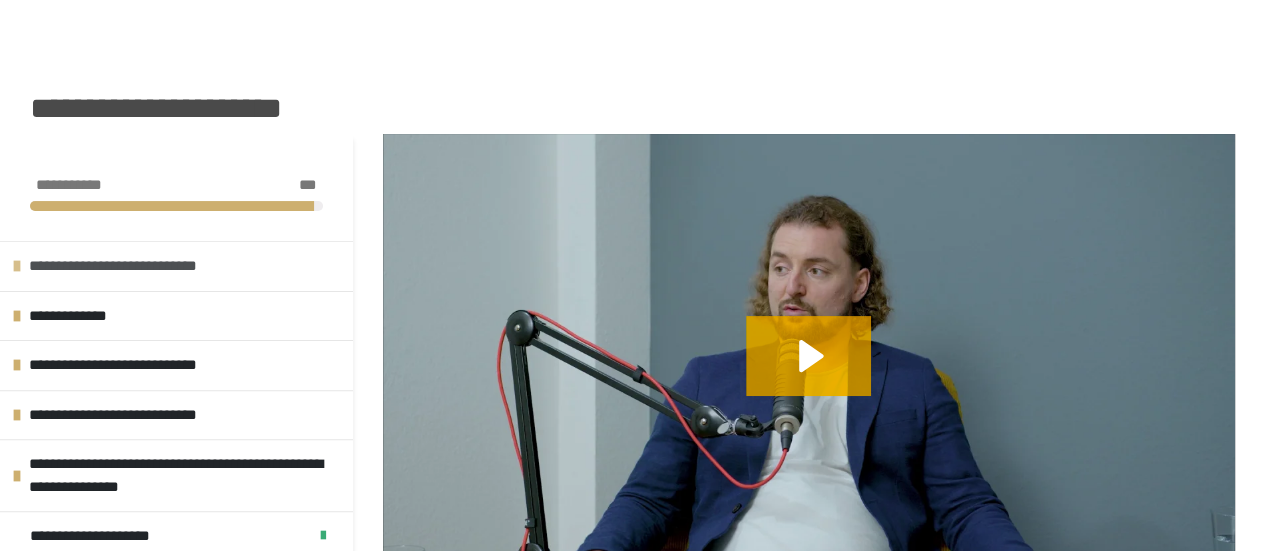 click on "**********" at bounding box center [176, 266] 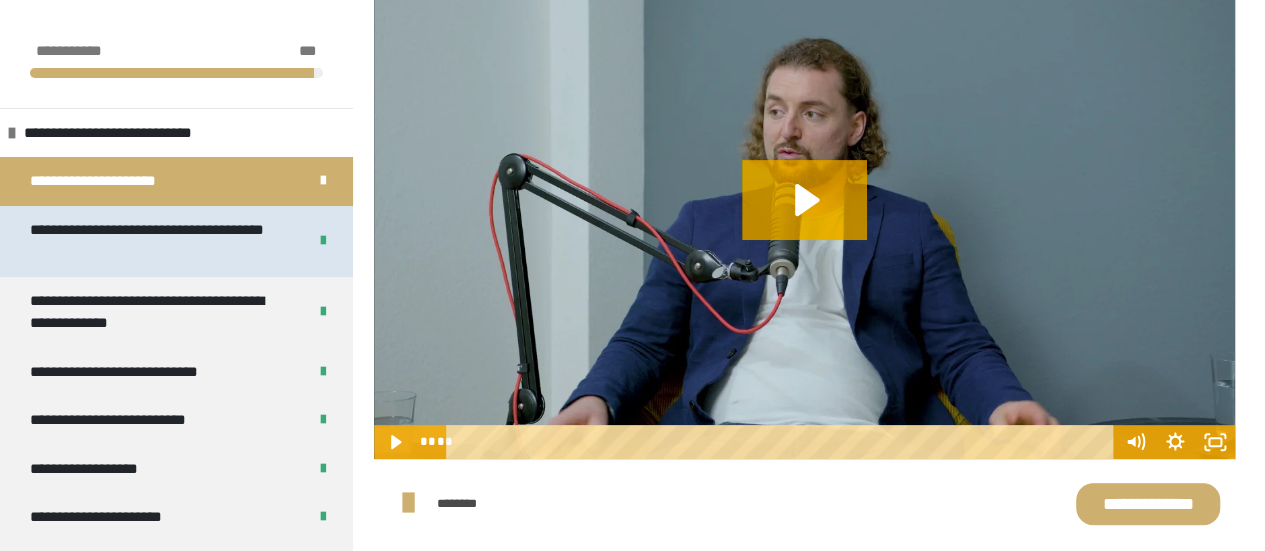 scroll, scrollTop: 252, scrollLeft: 0, axis: vertical 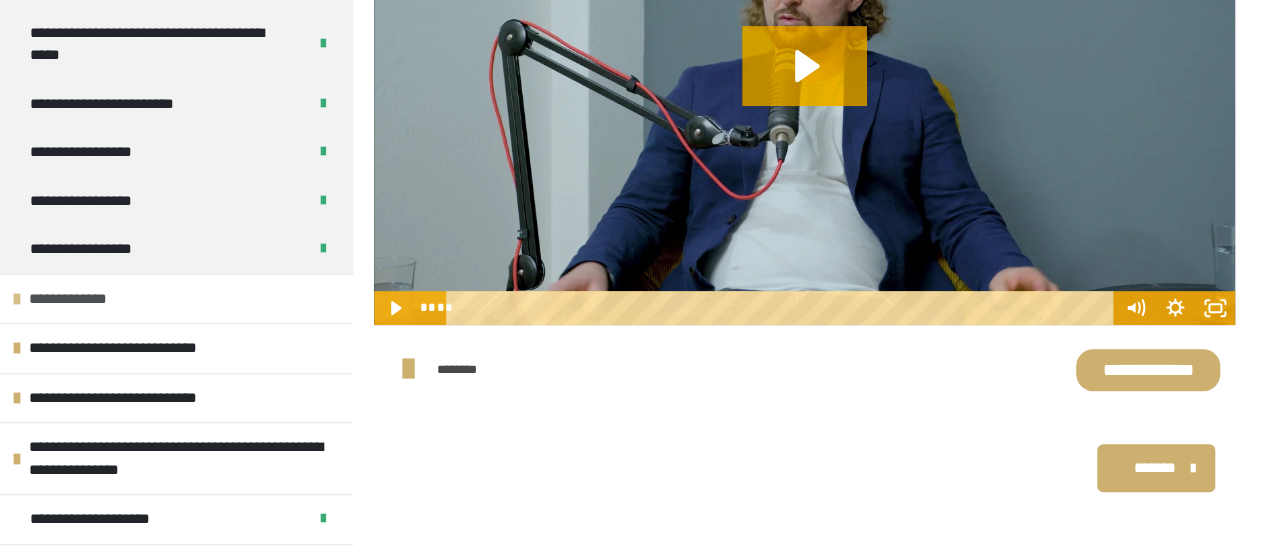 click on "**********" at bounding box center [176, 299] 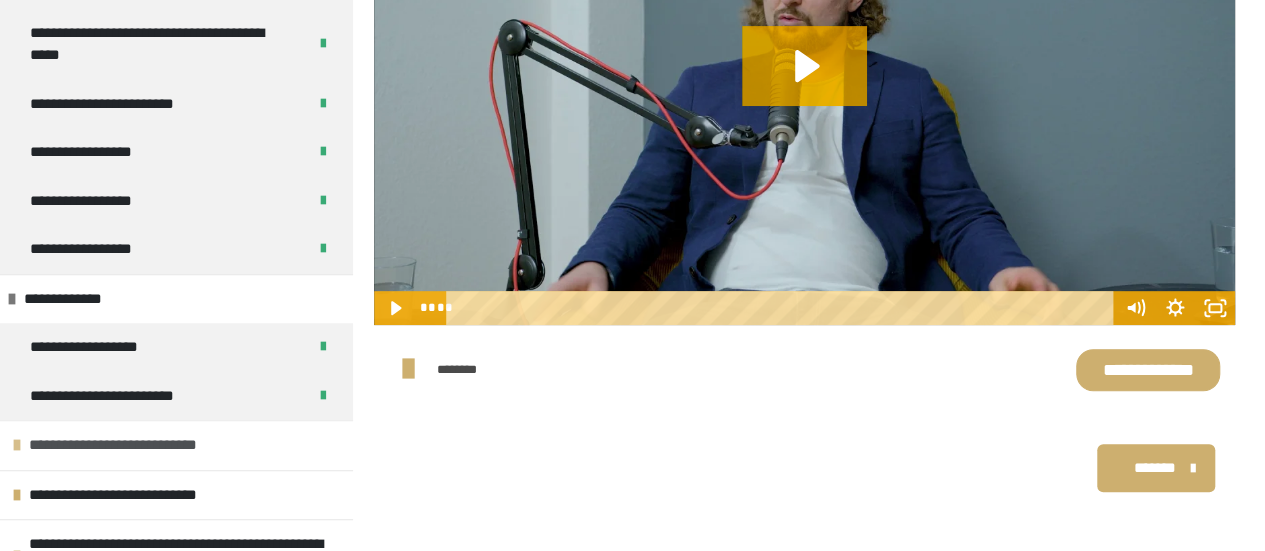 click on "**********" at bounding box center [139, 445] 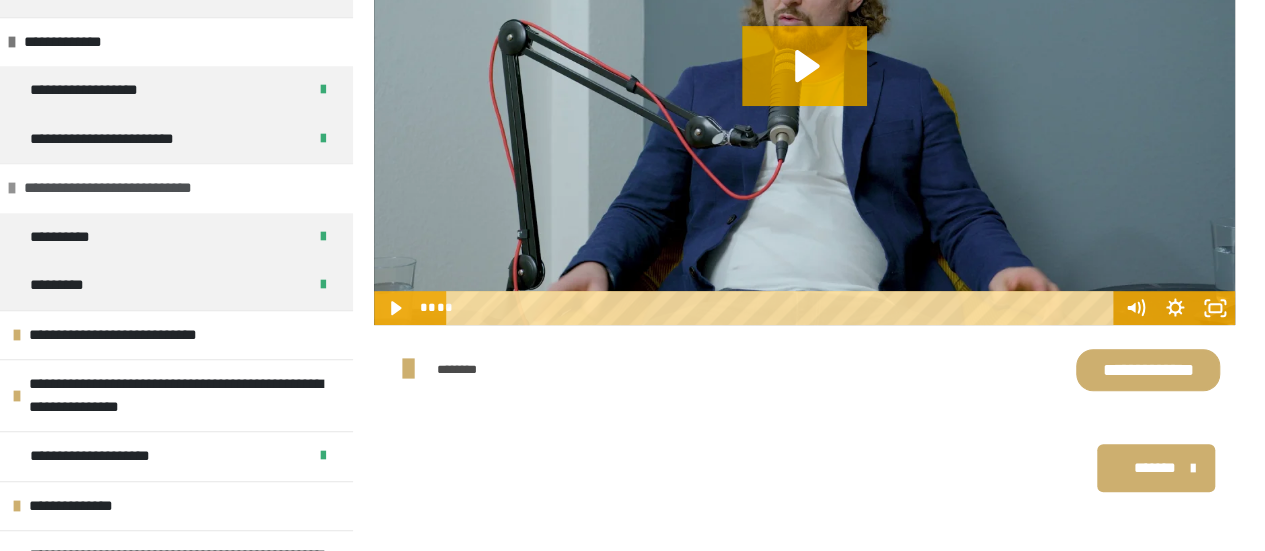 scroll, scrollTop: 815, scrollLeft: 0, axis: vertical 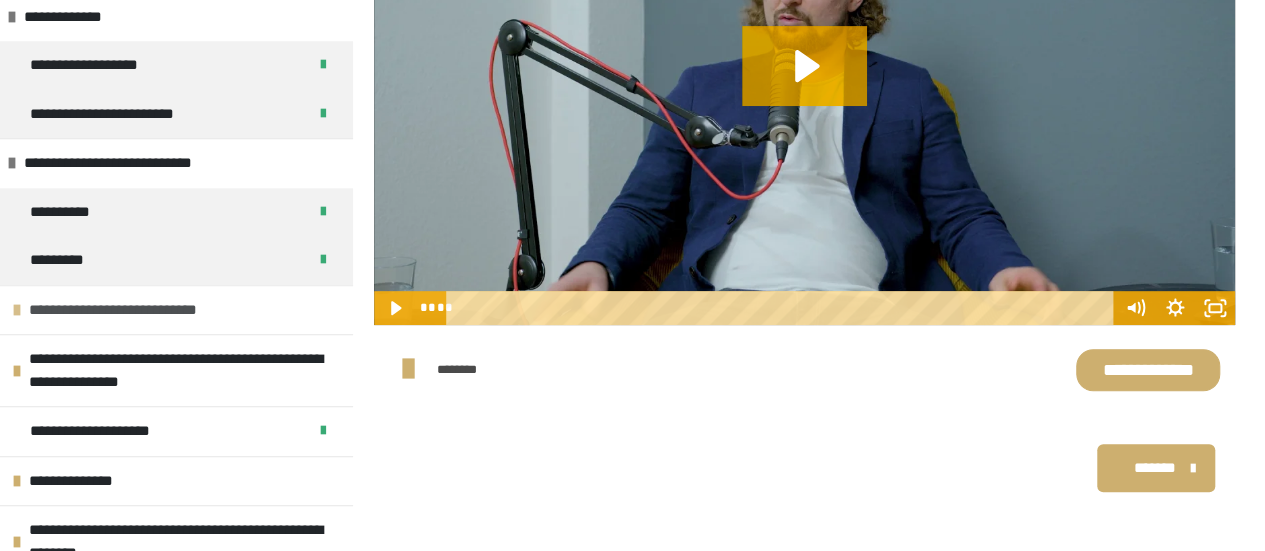click on "**********" at bounding box center (141, 310) 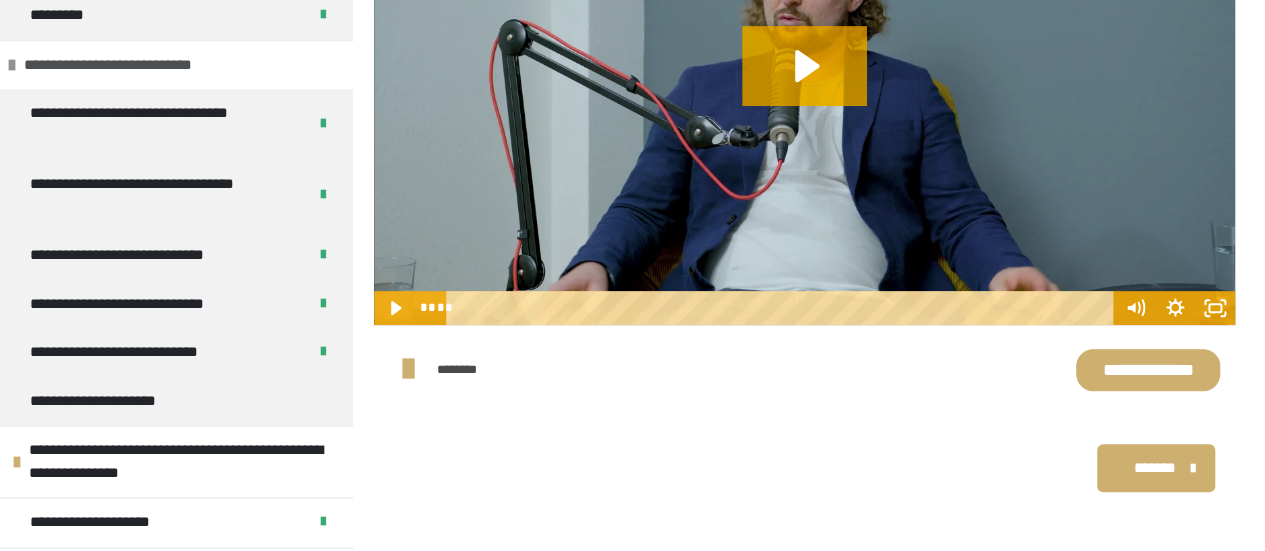 scroll, scrollTop: 1103, scrollLeft: 0, axis: vertical 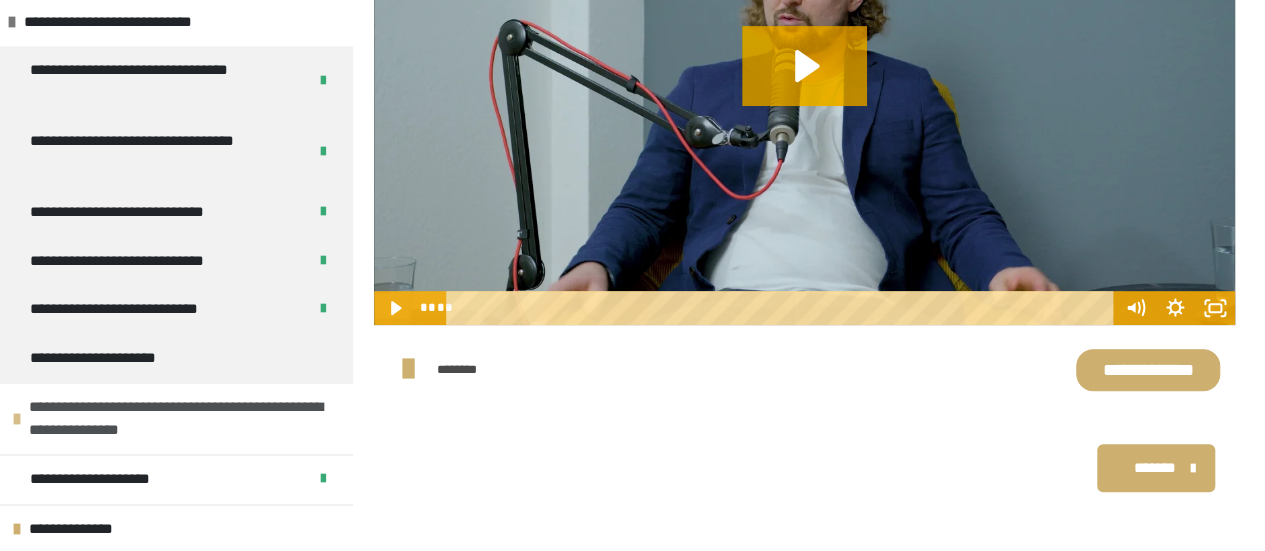 click on "**********" at bounding box center (178, 418) 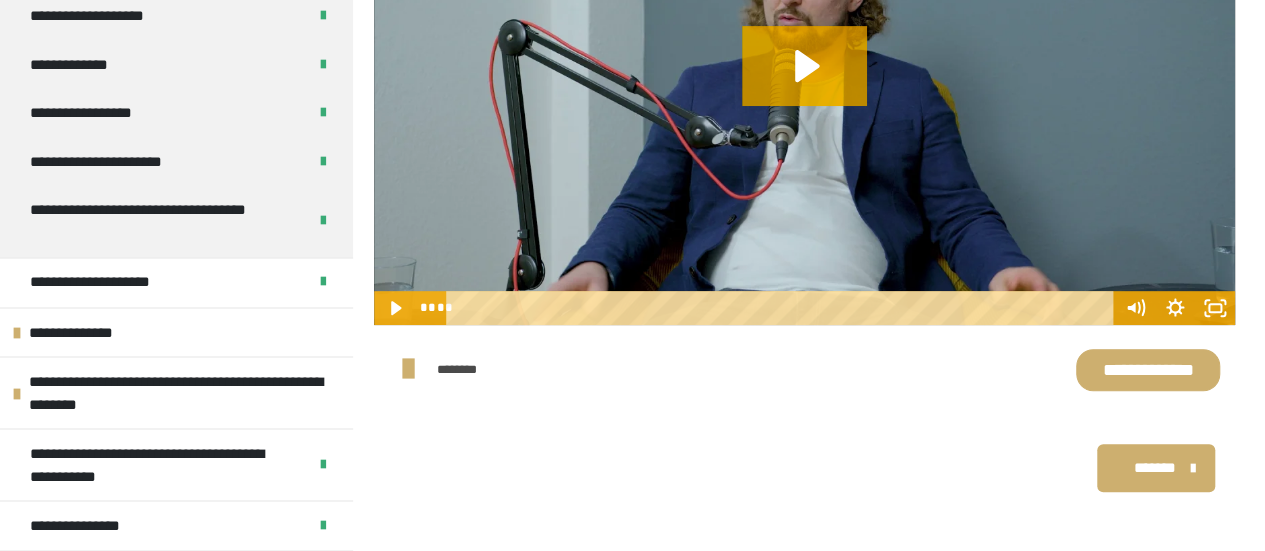 scroll, scrollTop: 1566, scrollLeft: 0, axis: vertical 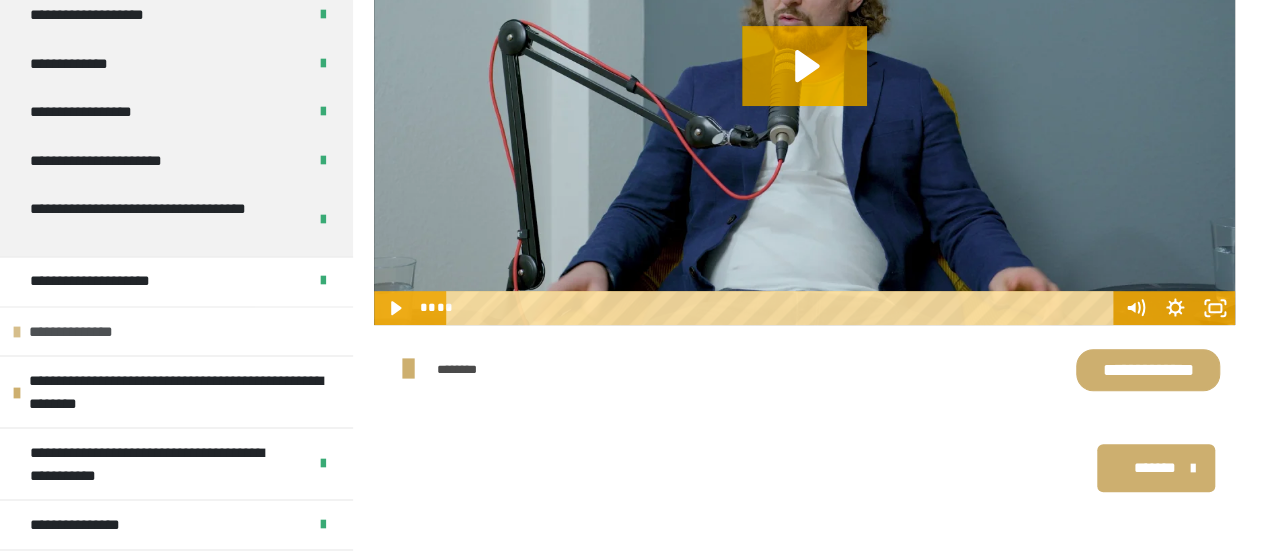 click on "**********" at bounding box center [176, 331] 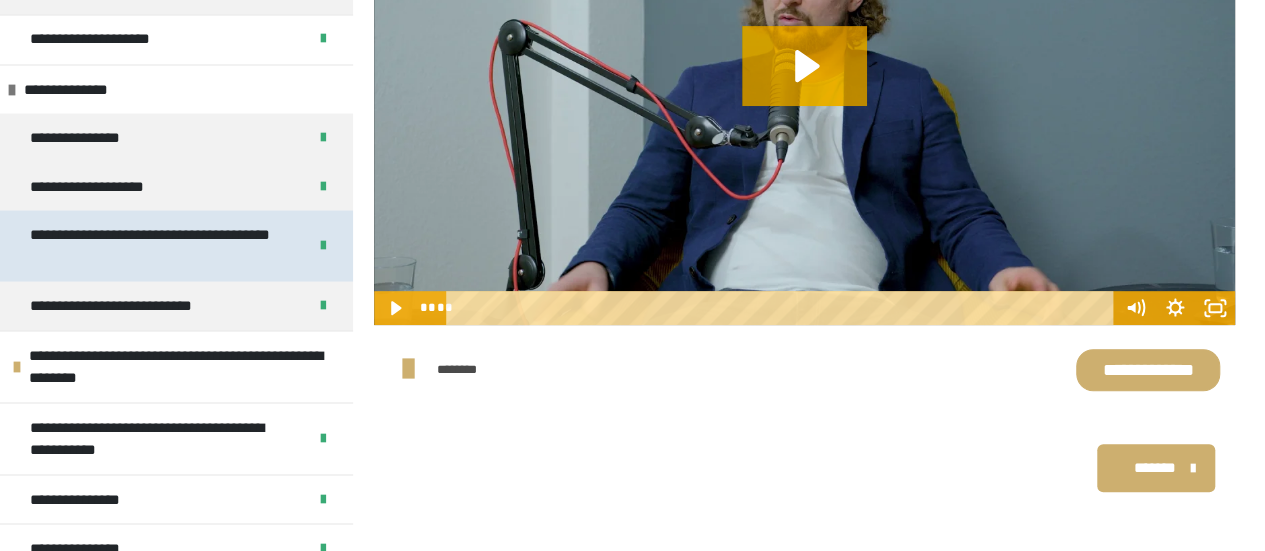scroll, scrollTop: 1820, scrollLeft: 0, axis: vertical 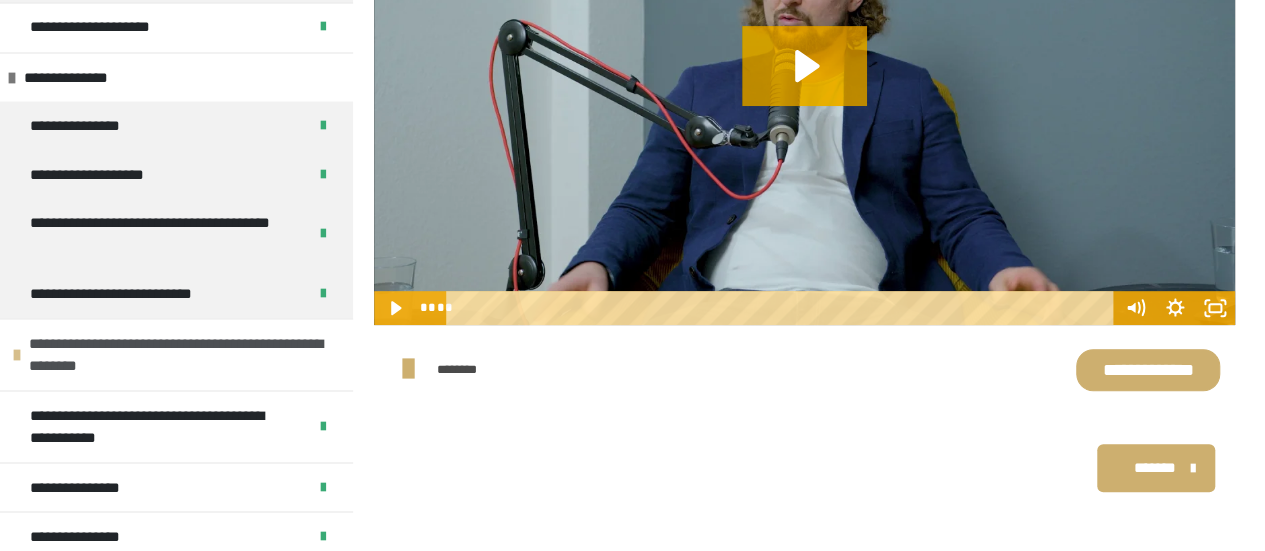 click on "**********" at bounding box center (178, 354) 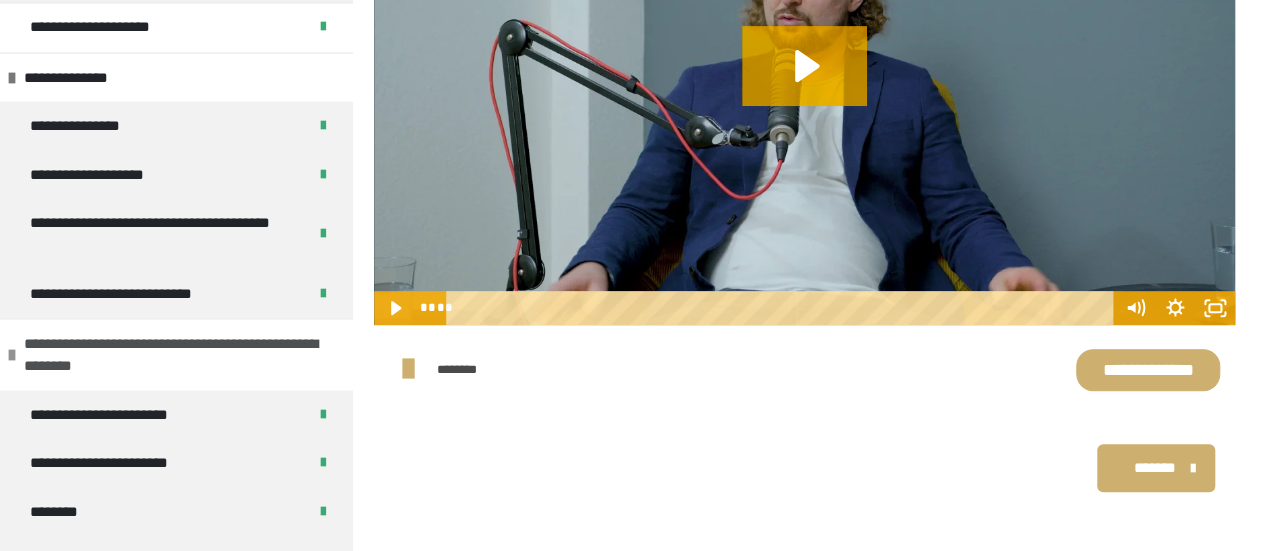 click on "**********" at bounding box center [173, 354] 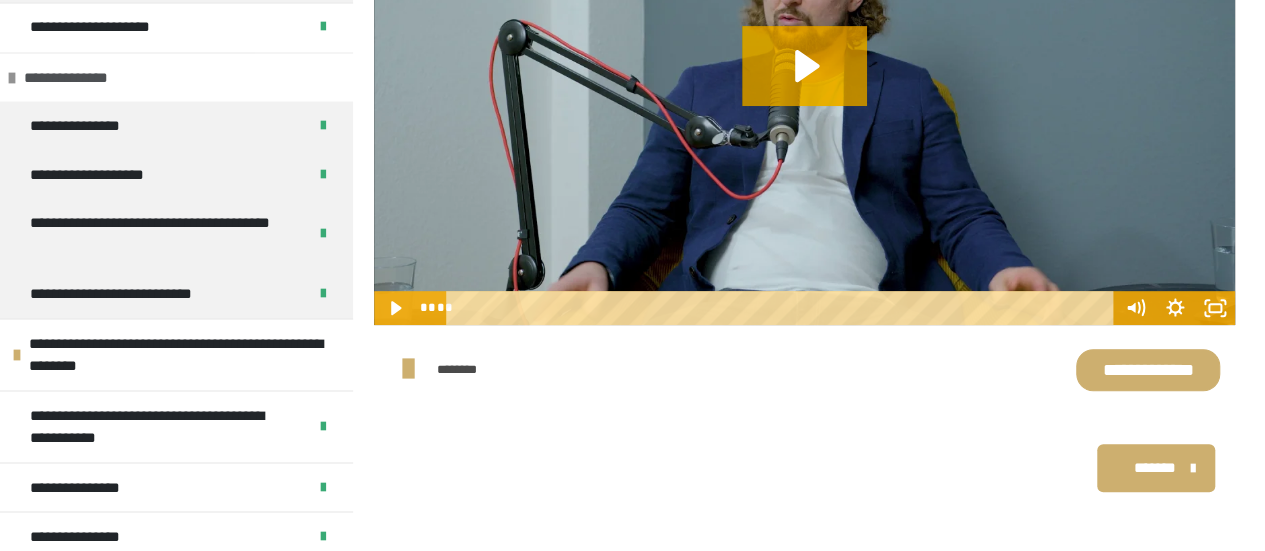 click at bounding box center (12, 77) 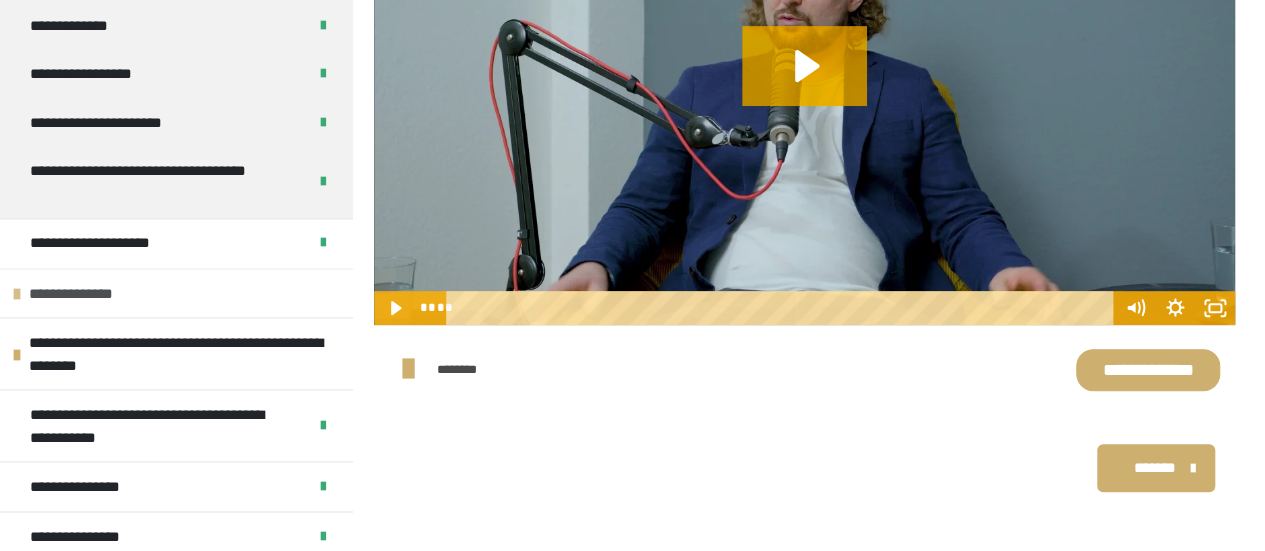 click at bounding box center (17, 293) 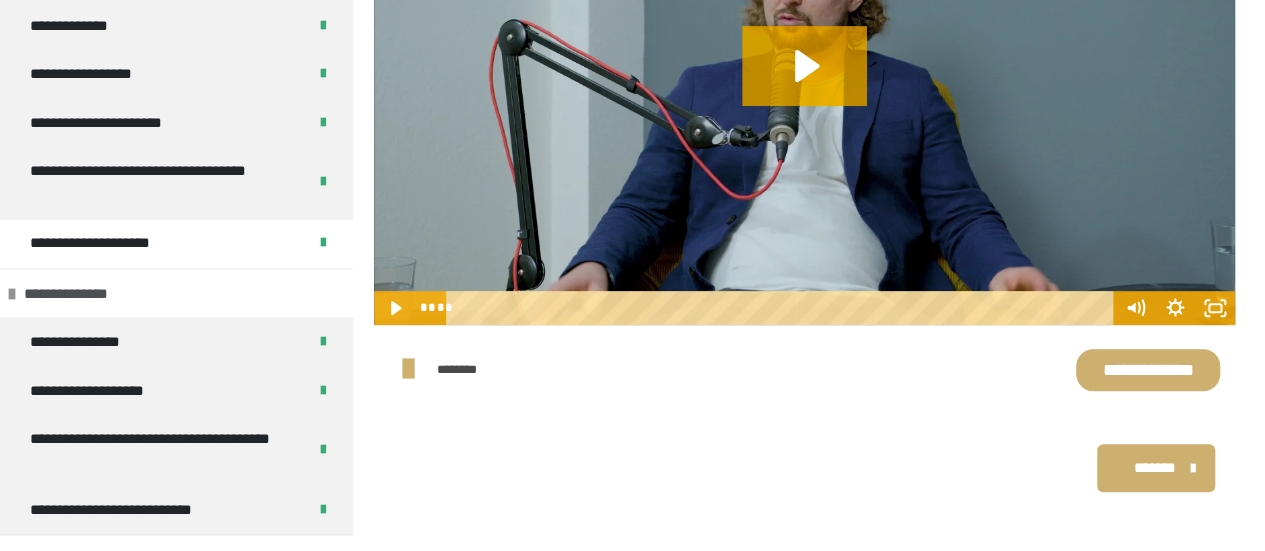 scroll, scrollTop: 1820, scrollLeft: 0, axis: vertical 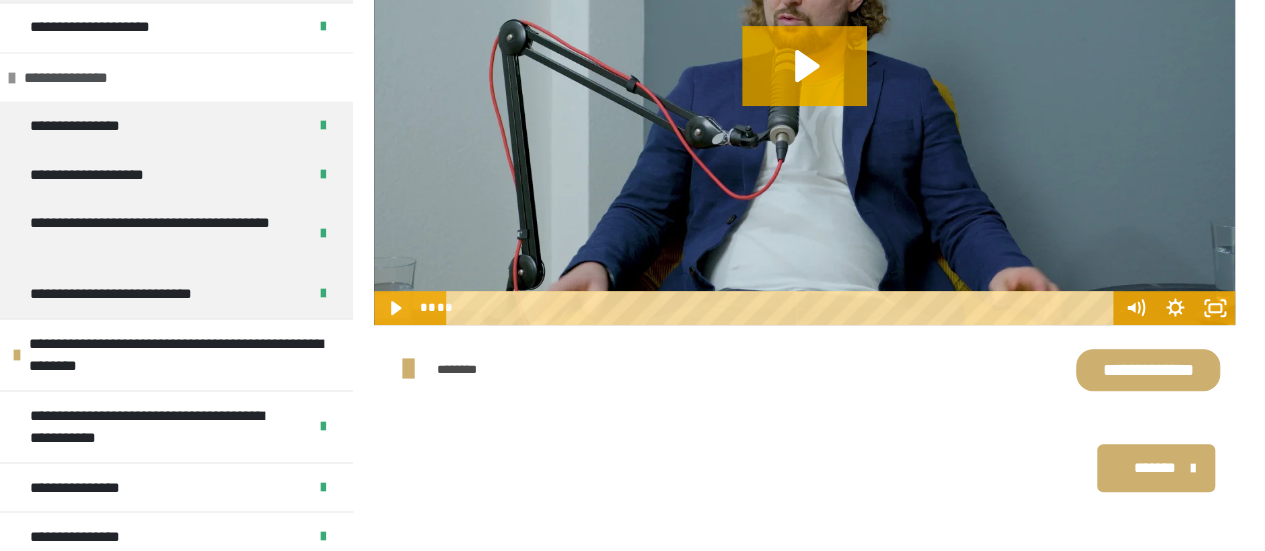 click on "**********" at bounding box center [176, 77] 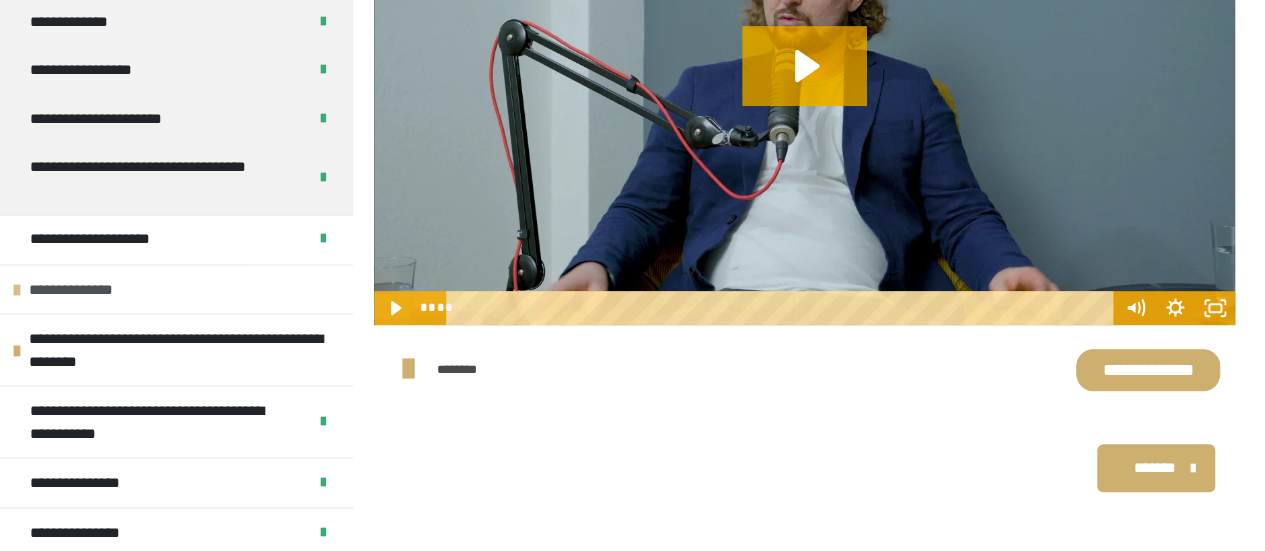 scroll, scrollTop: 1604, scrollLeft: 0, axis: vertical 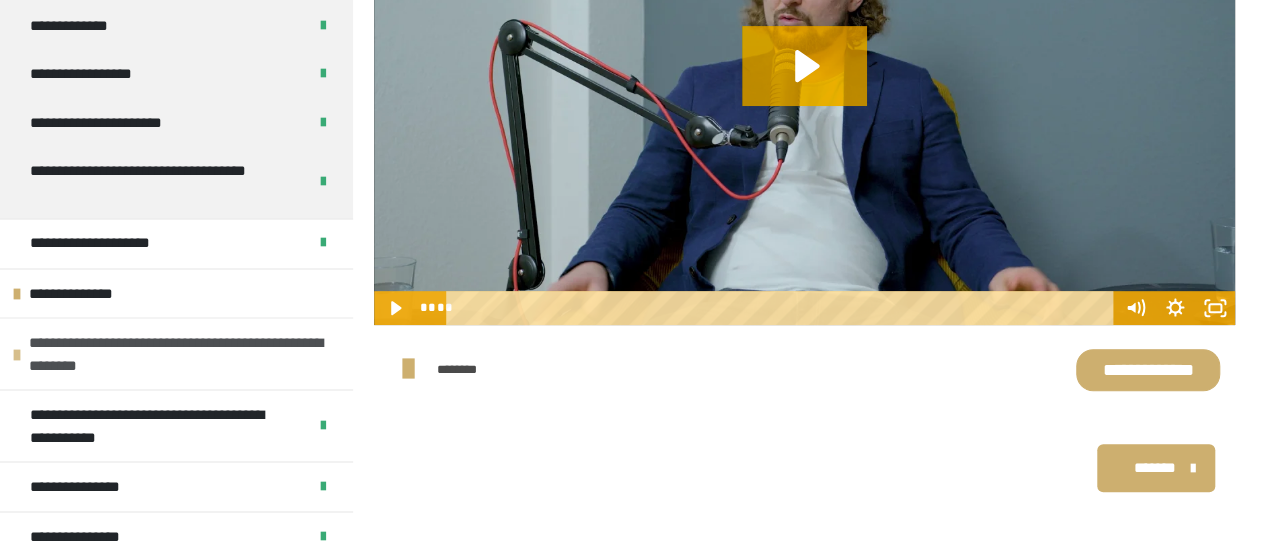 click on "**********" at bounding box center (178, 353) 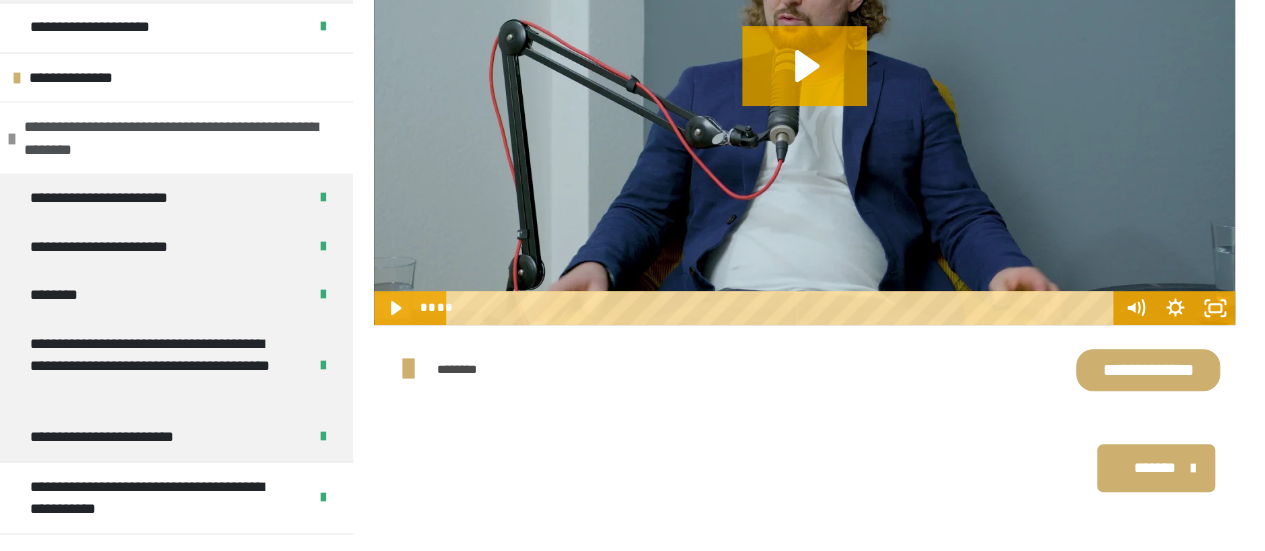 click on "**********" at bounding box center (173, 137) 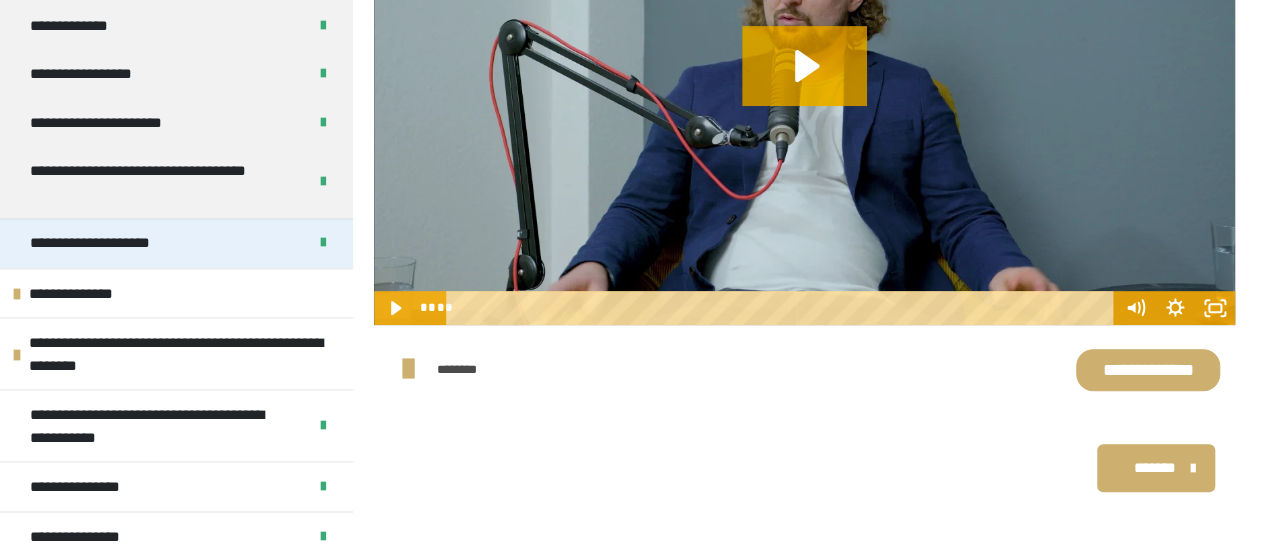 scroll, scrollTop: 1367, scrollLeft: 0, axis: vertical 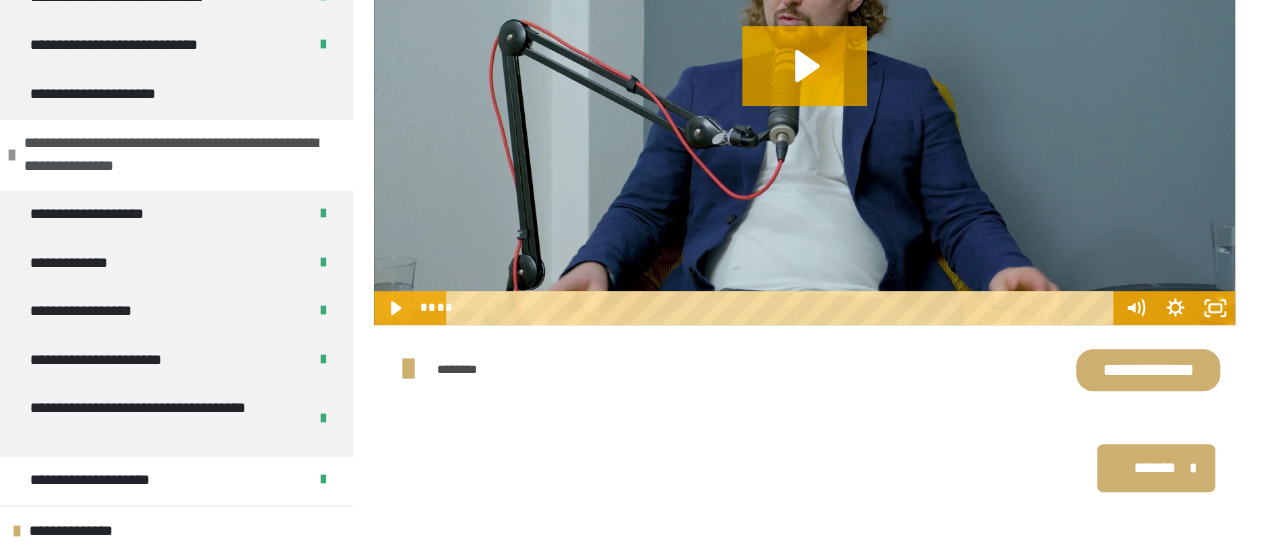click on "**********" at bounding box center [173, 154] 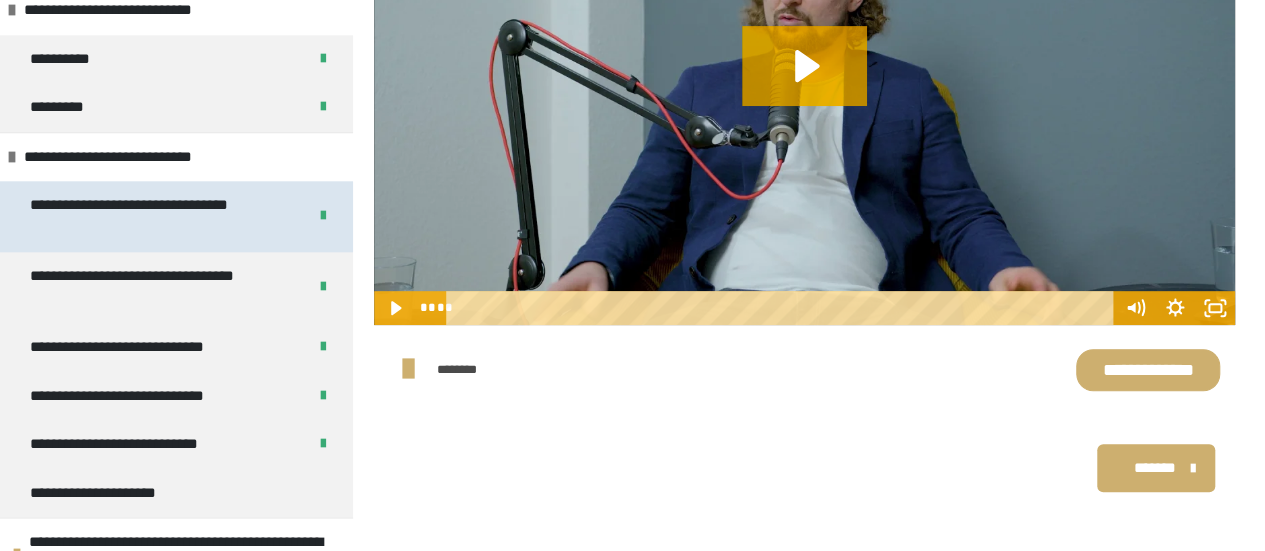 scroll, scrollTop: 955, scrollLeft: 0, axis: vertical 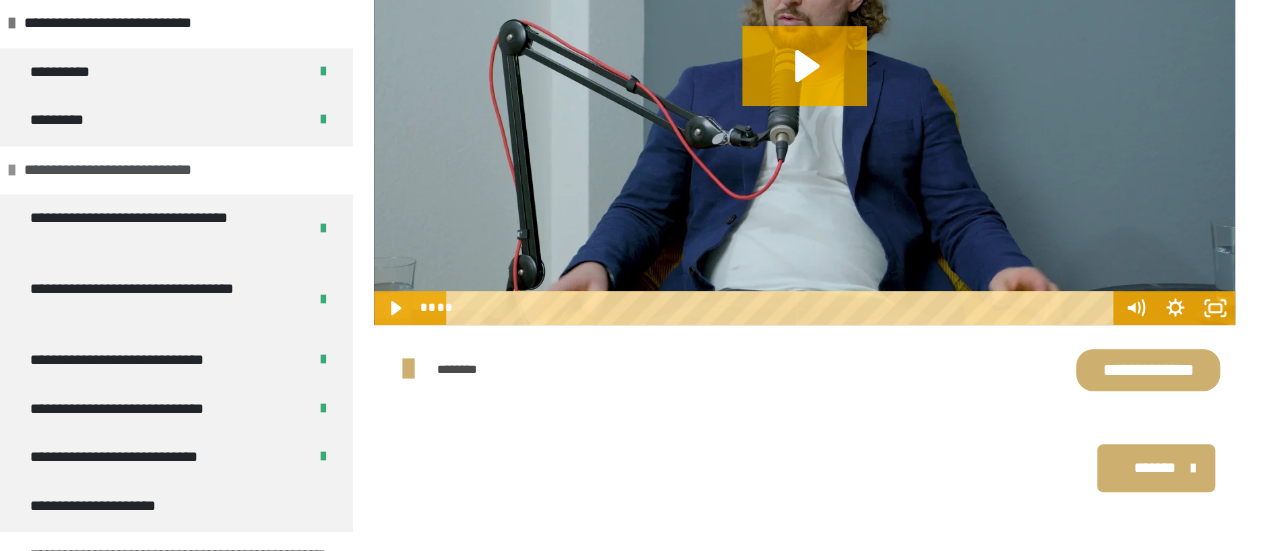 click on "**********" at bounding box center (136, 170) 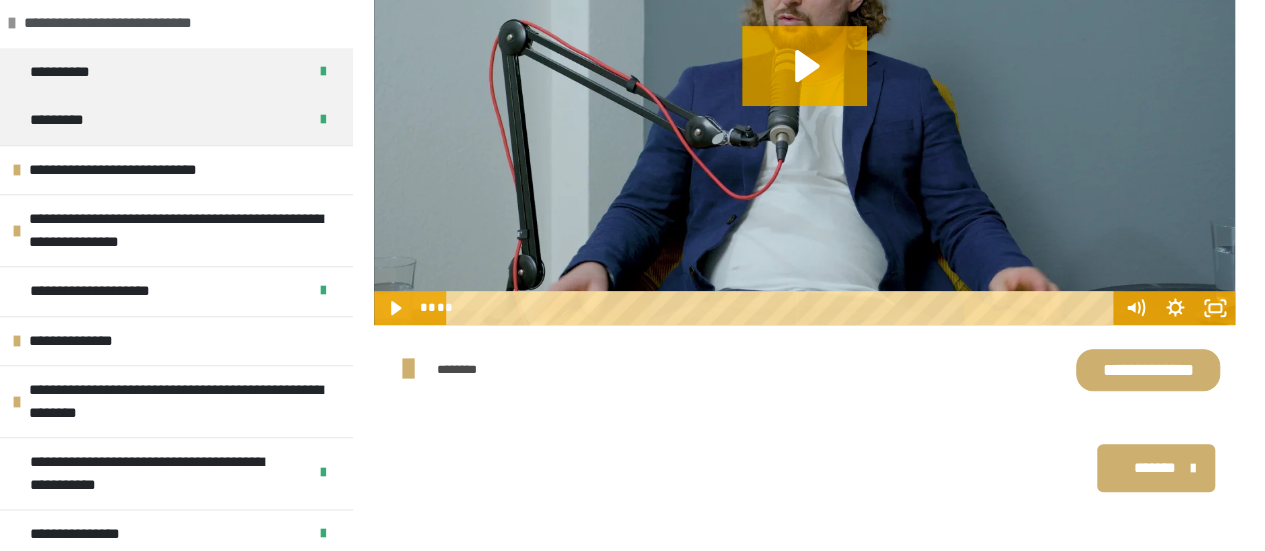 click on "**********" at bounding box center [134, 23] 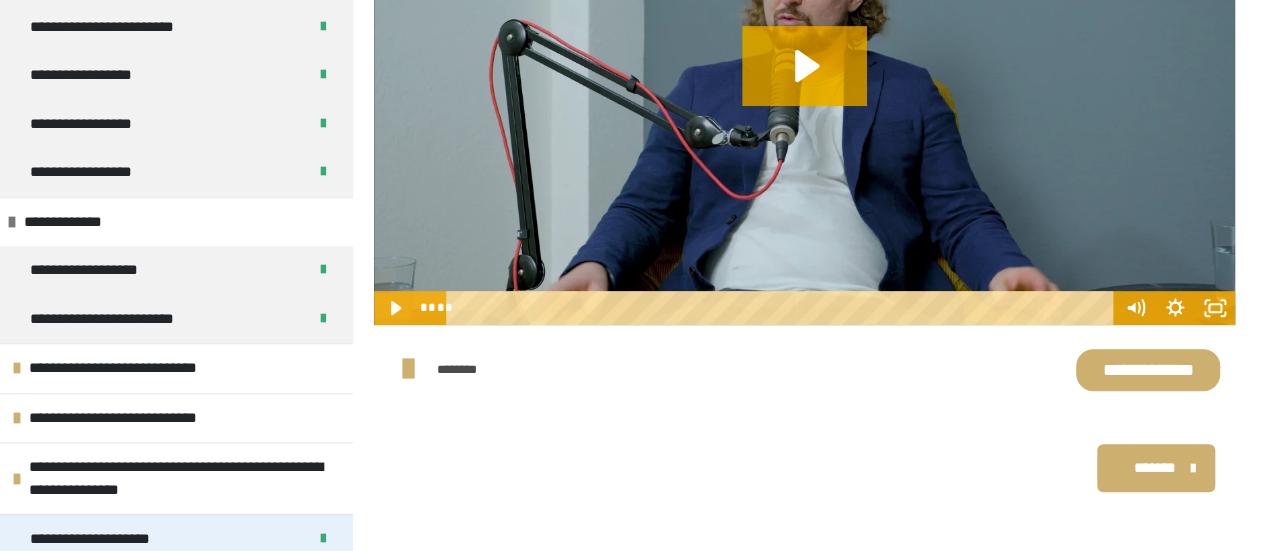 scroll, scrollTop: 567, scrollLeft: 0, axis: vertical 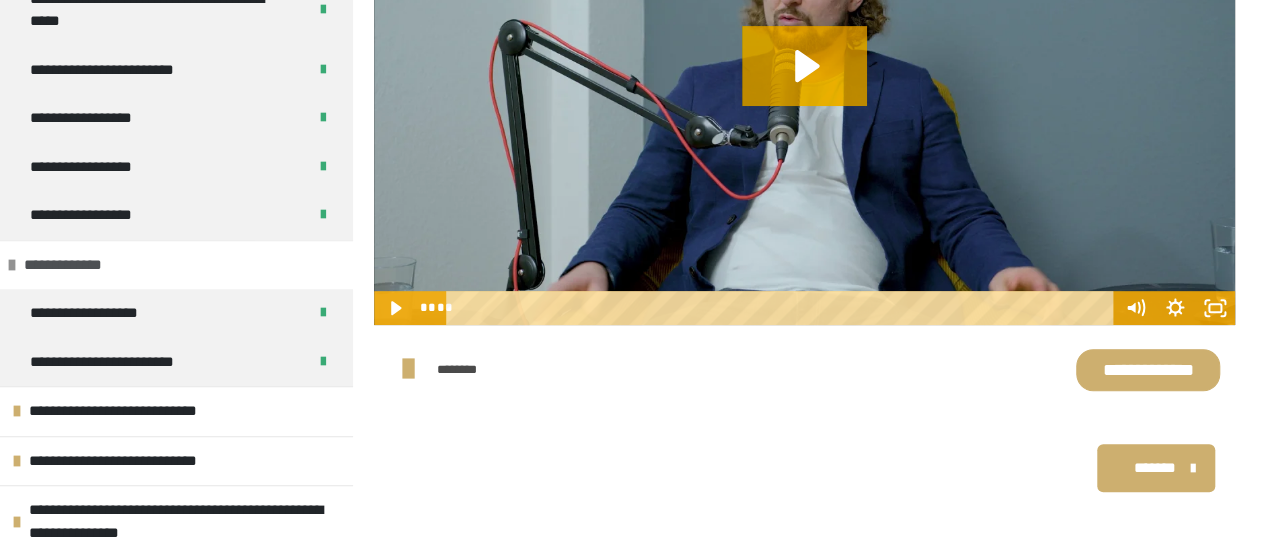 click on "**********" at bounding box center [67, 265] 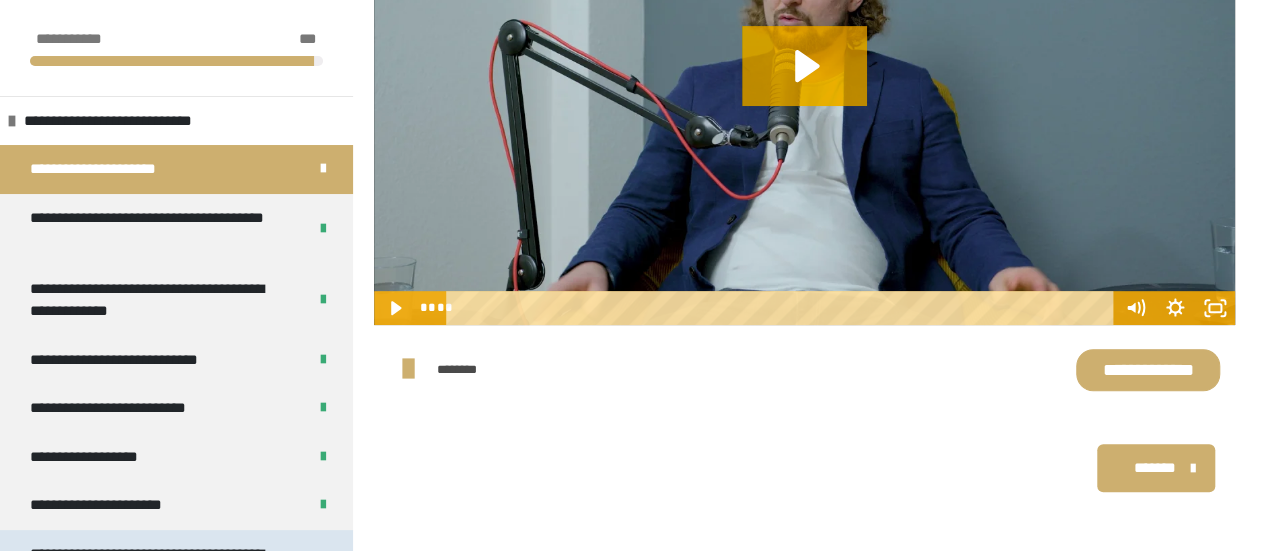 scroll, scrollTop: 7, scrollLeft: 0, axis: vertical 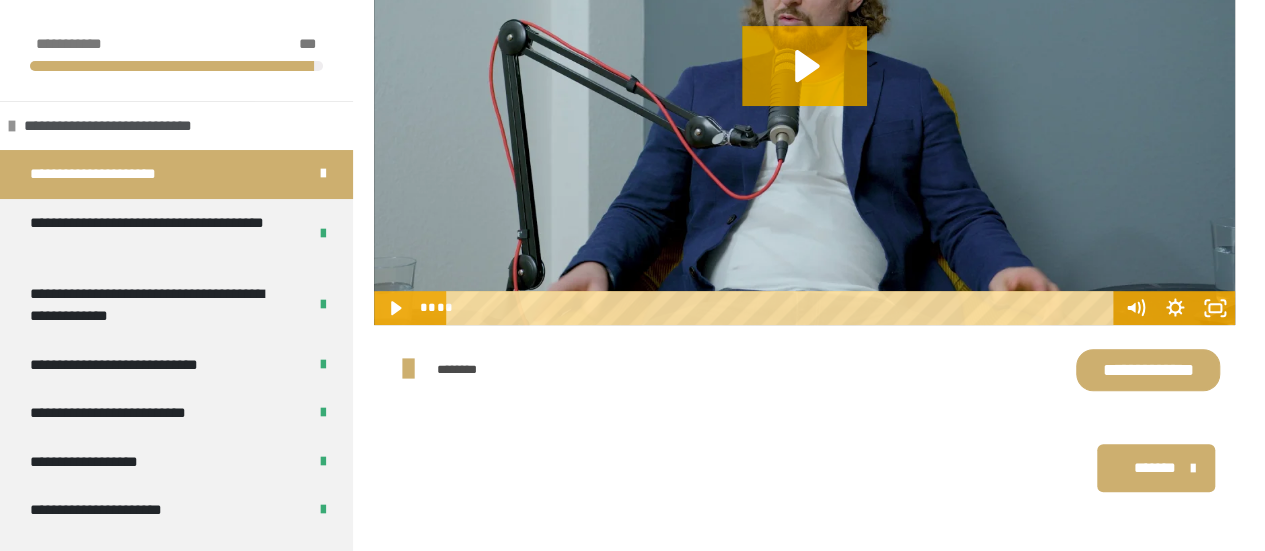 click on "**********" at bounding box center [133, 126] 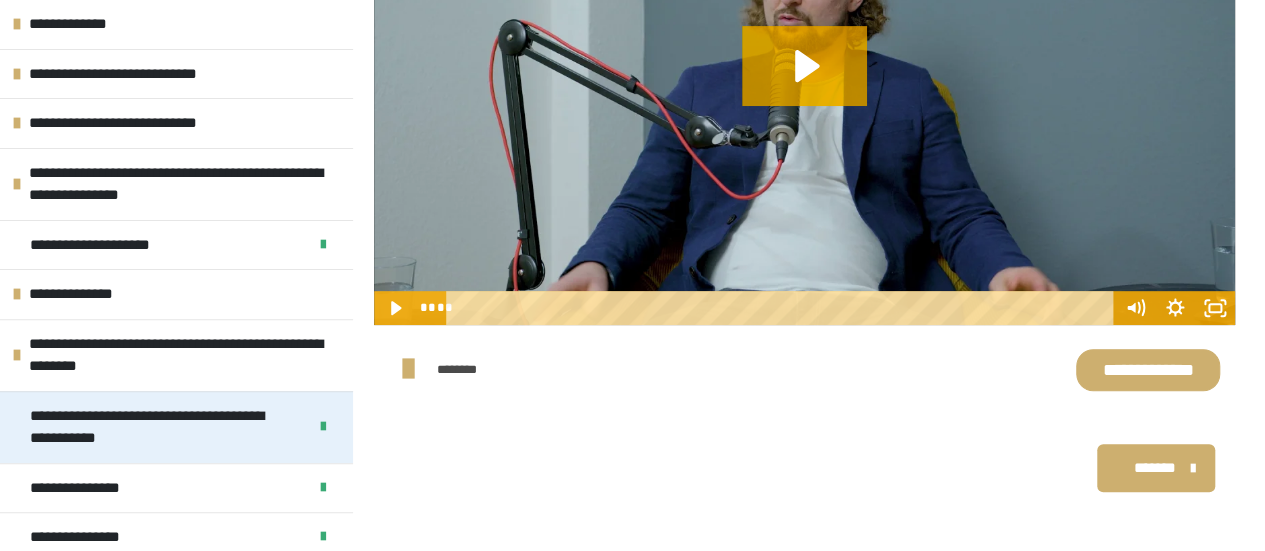 scroll, scrollTop: 159, scrollLeft: 0, axis: vertical 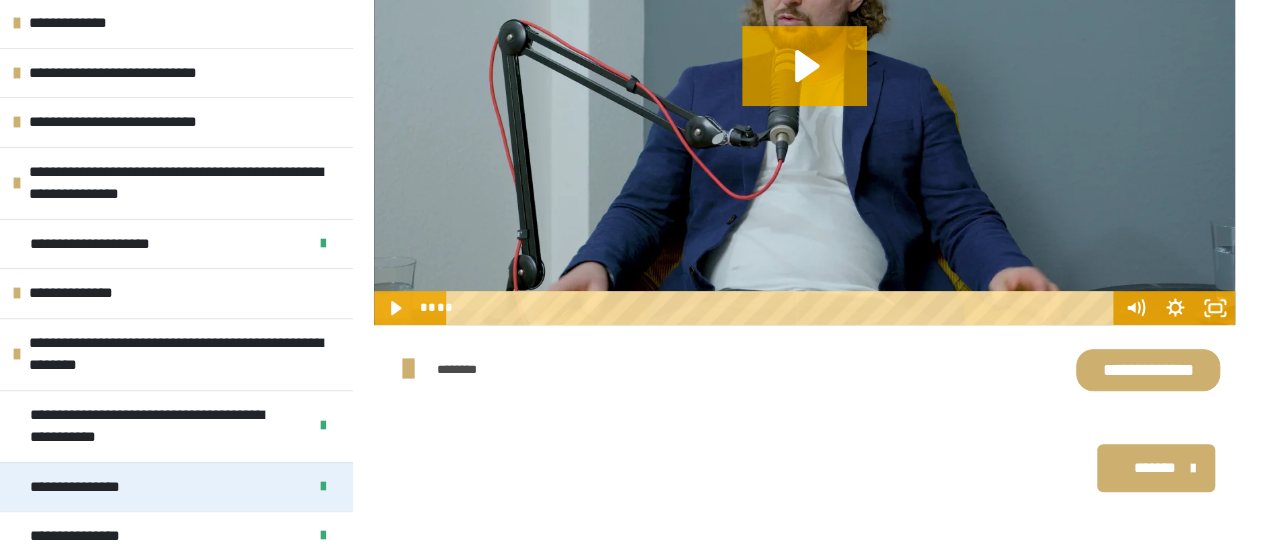 click on "**********" at bounding box center (176, 487) 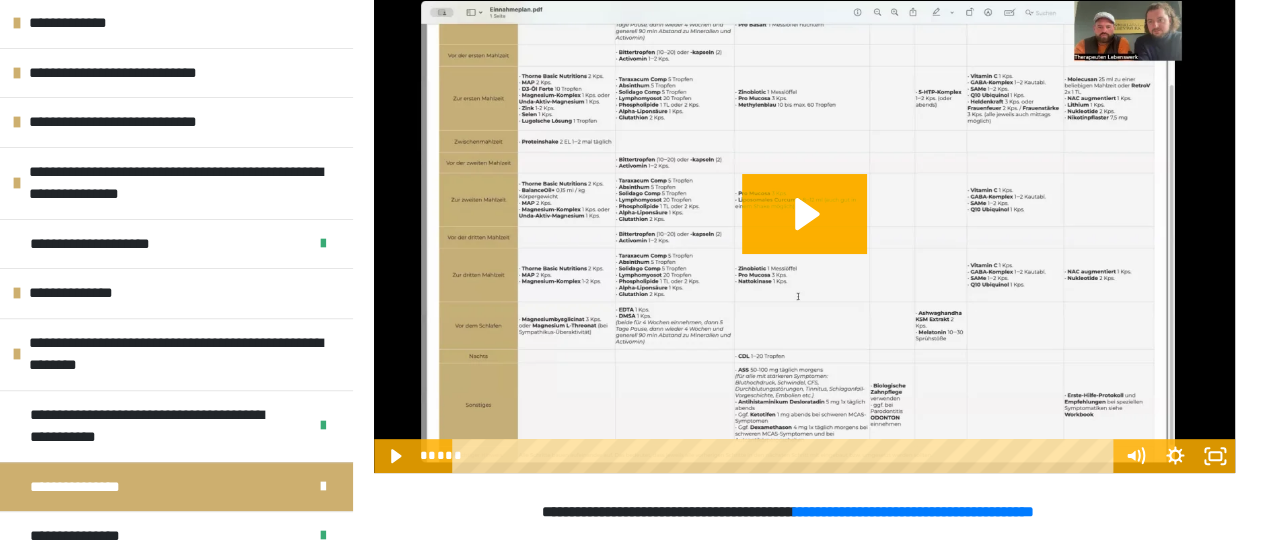 scroll, scrollTop: 390, scrollLeft: 0, axis: vertical 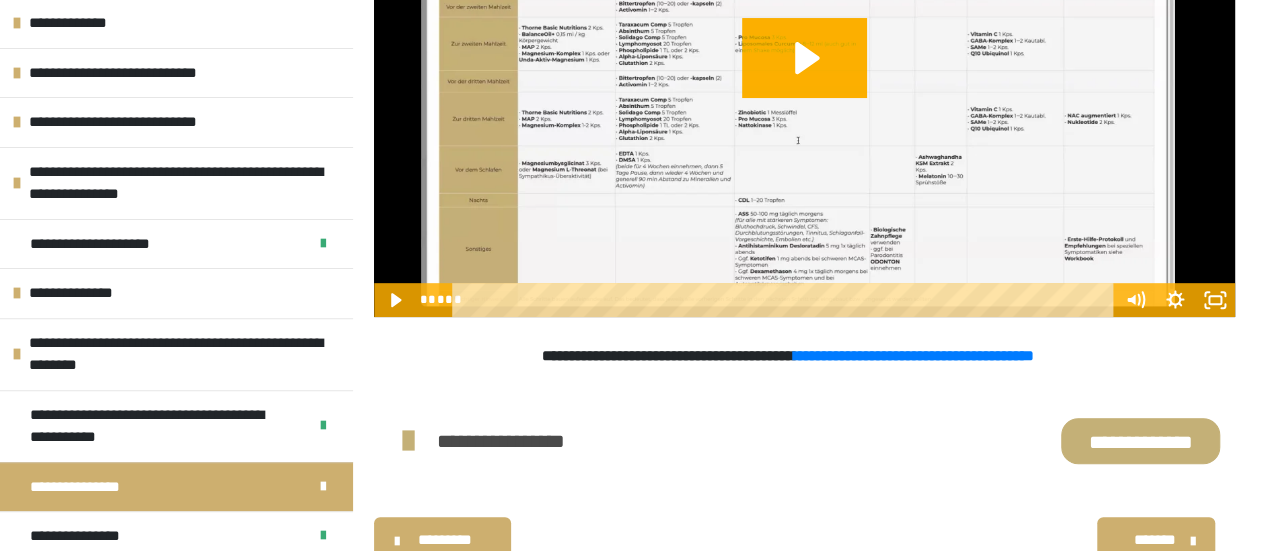 click on "**********" at bounding box center [1140, 440] 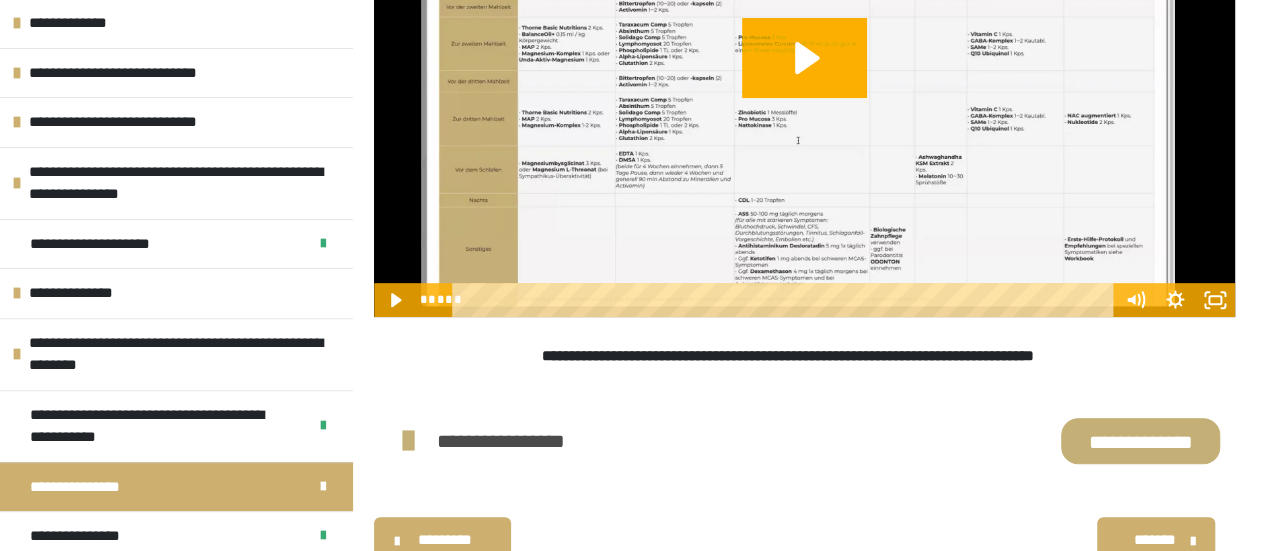scroll, scrollTop: 459, scrollLeft: 0, axis: vertical 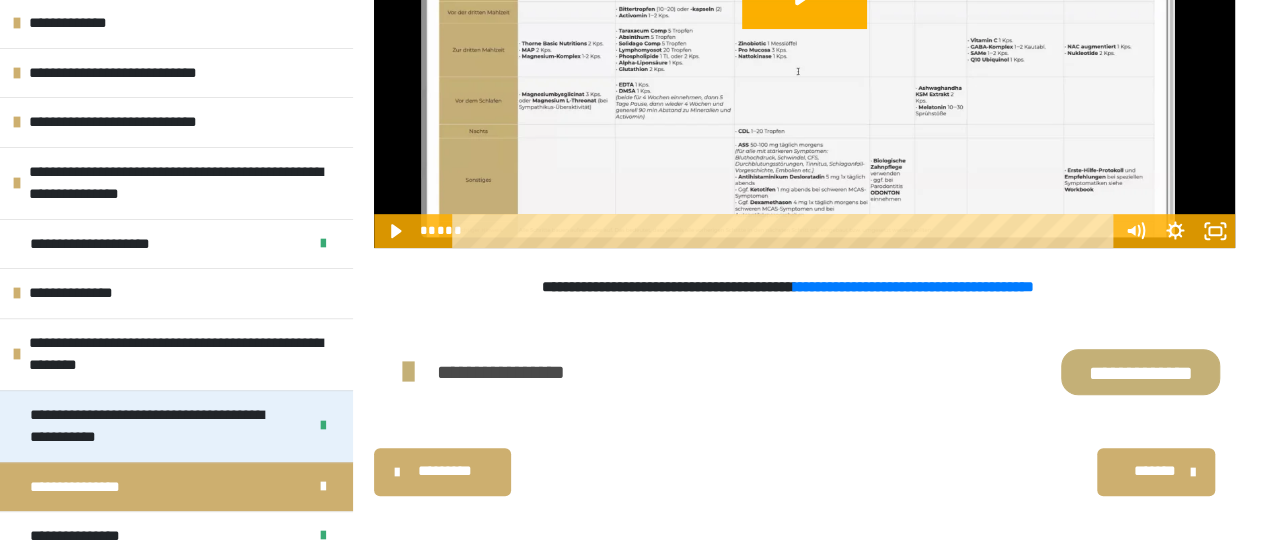 click on "**********" at bounding box center [153, 426] 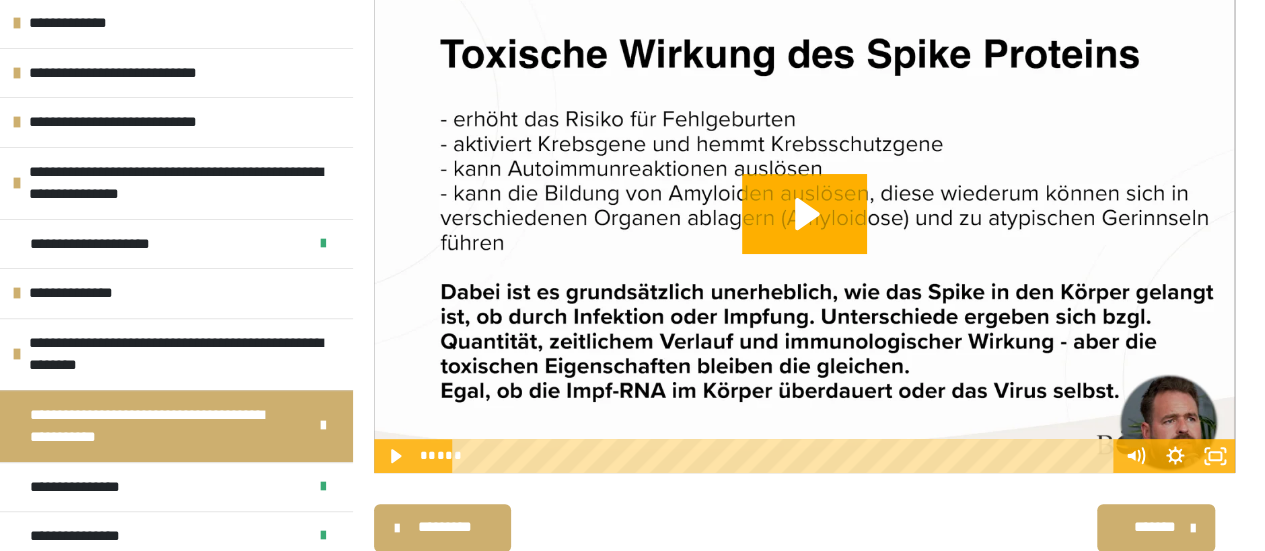 scroll, scrollTop: 294, scrollLeft: 0, axis: vertical 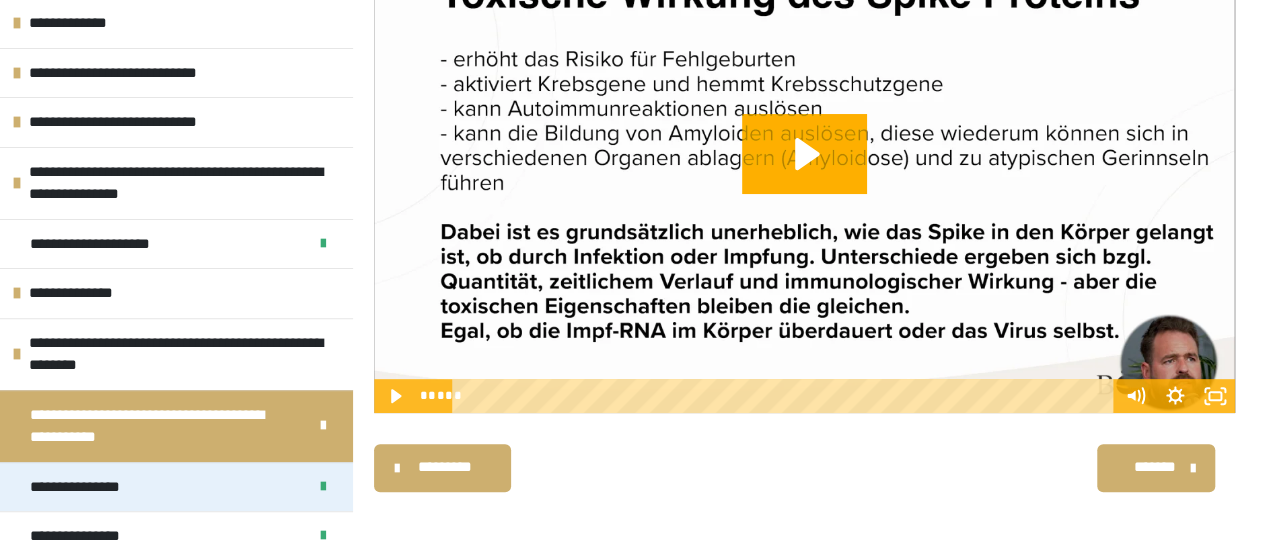 click on "**********" at bounding box center [176, 487] 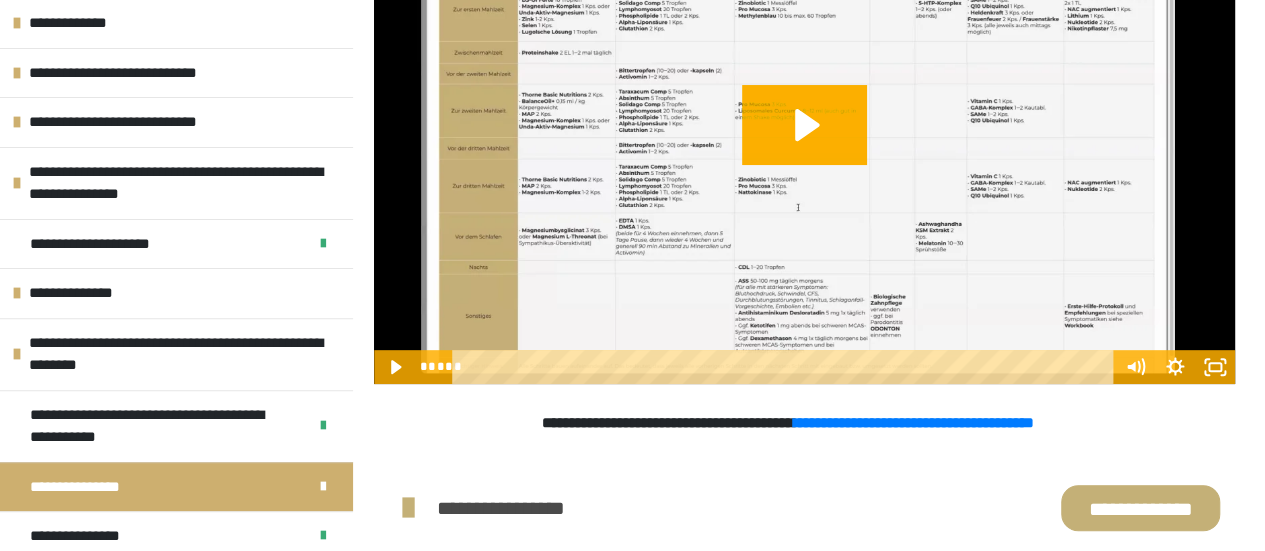 scroll, scrollTop: 330, scrollLeft: 0, axis: vertical 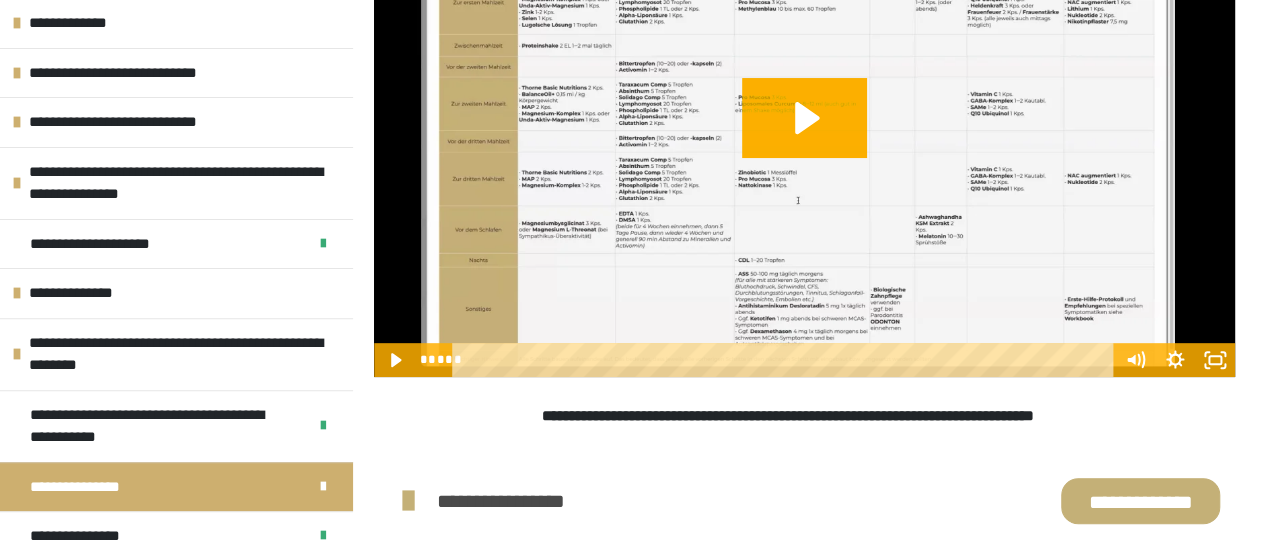 click on "**********" at bounding box center [914, 415] 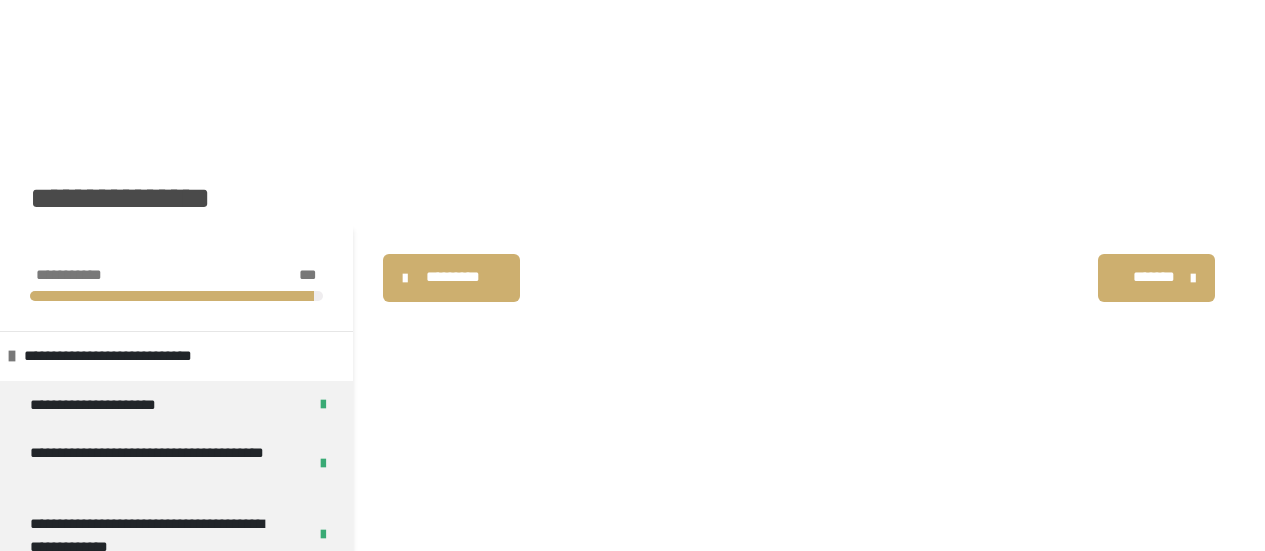 scroll, scrollTop: 0, scrollLeft: 0, axis: both 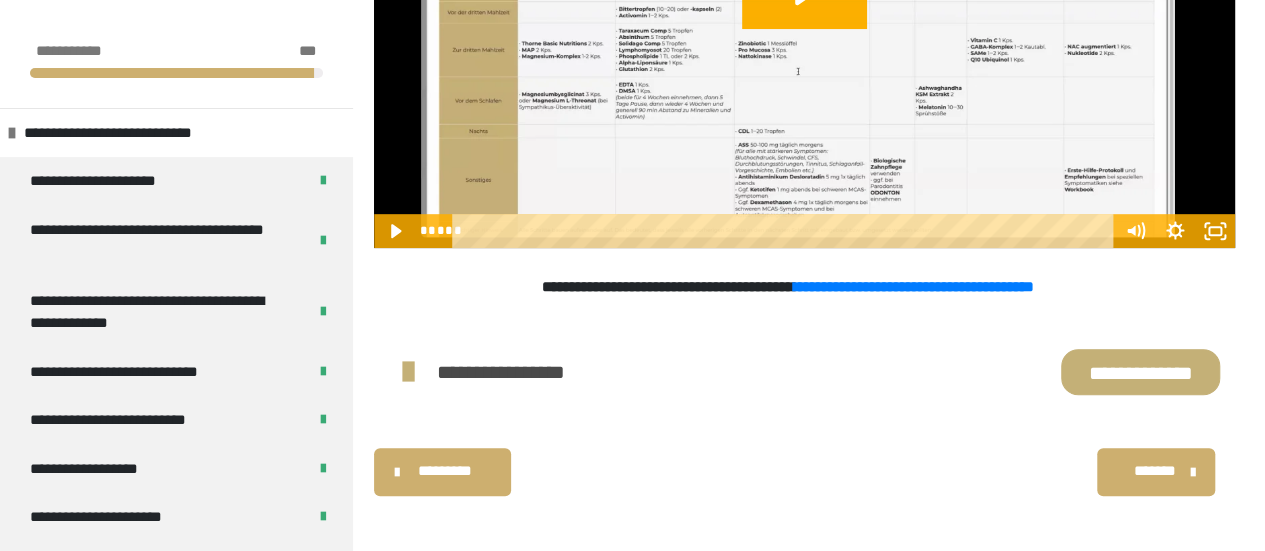 click on "**********" at bounding box center (1140, 371) 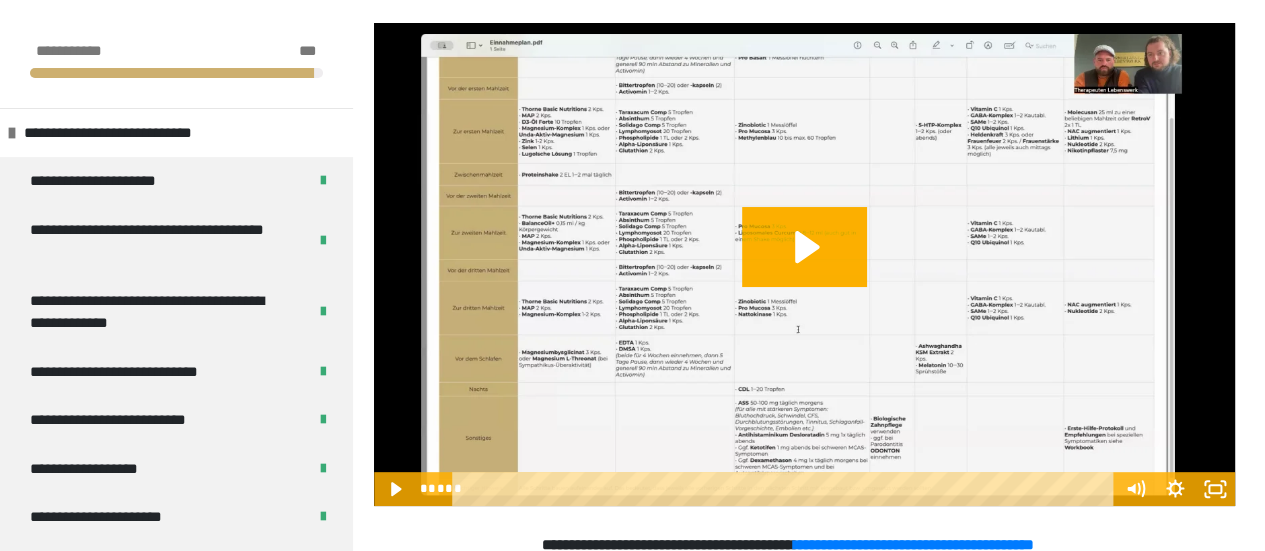scroll, scrollTop: 202, scrollLeft: 0, axis: vertical 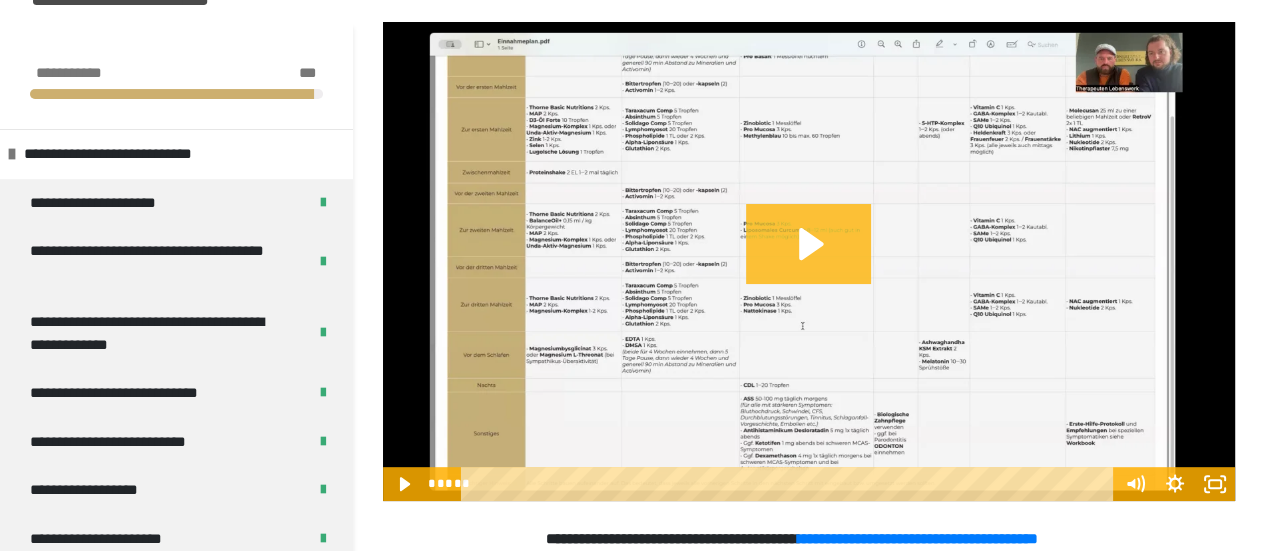 click 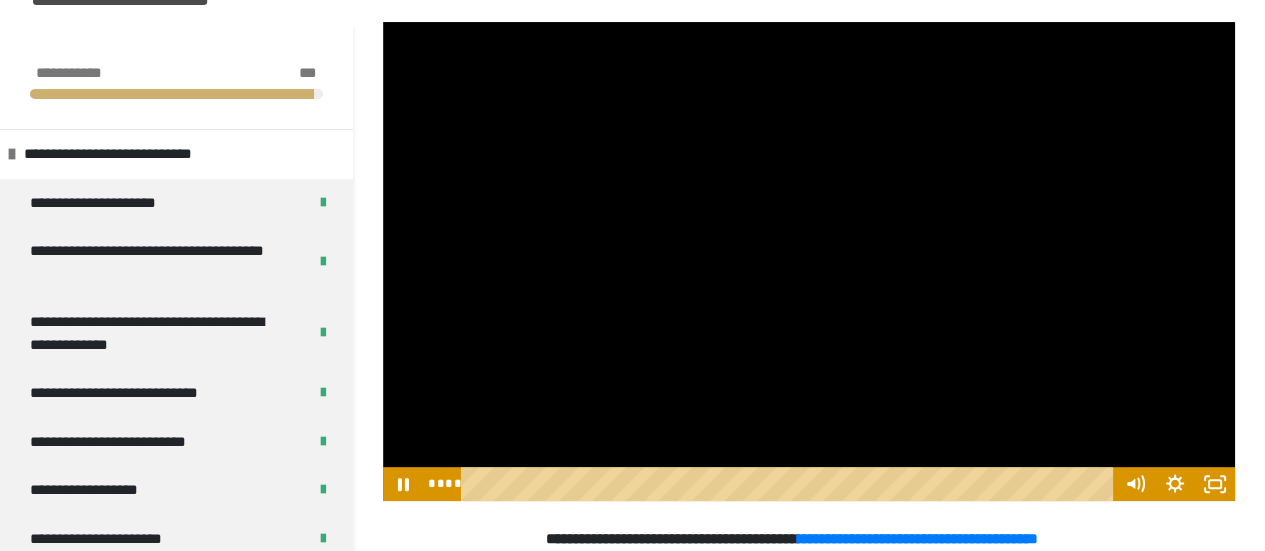 type 